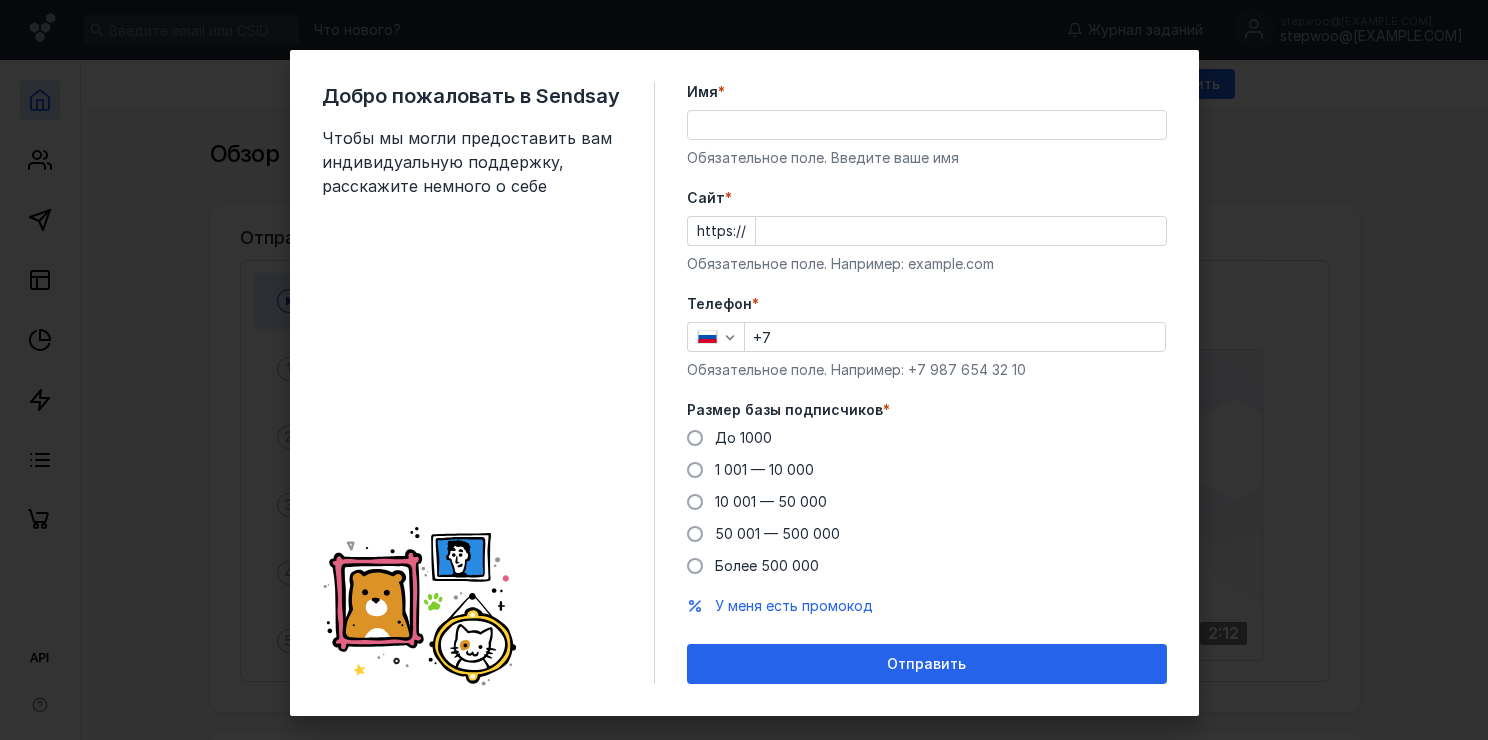 scroll, scrollTop: 0, scrollLeft: 0, axis: both 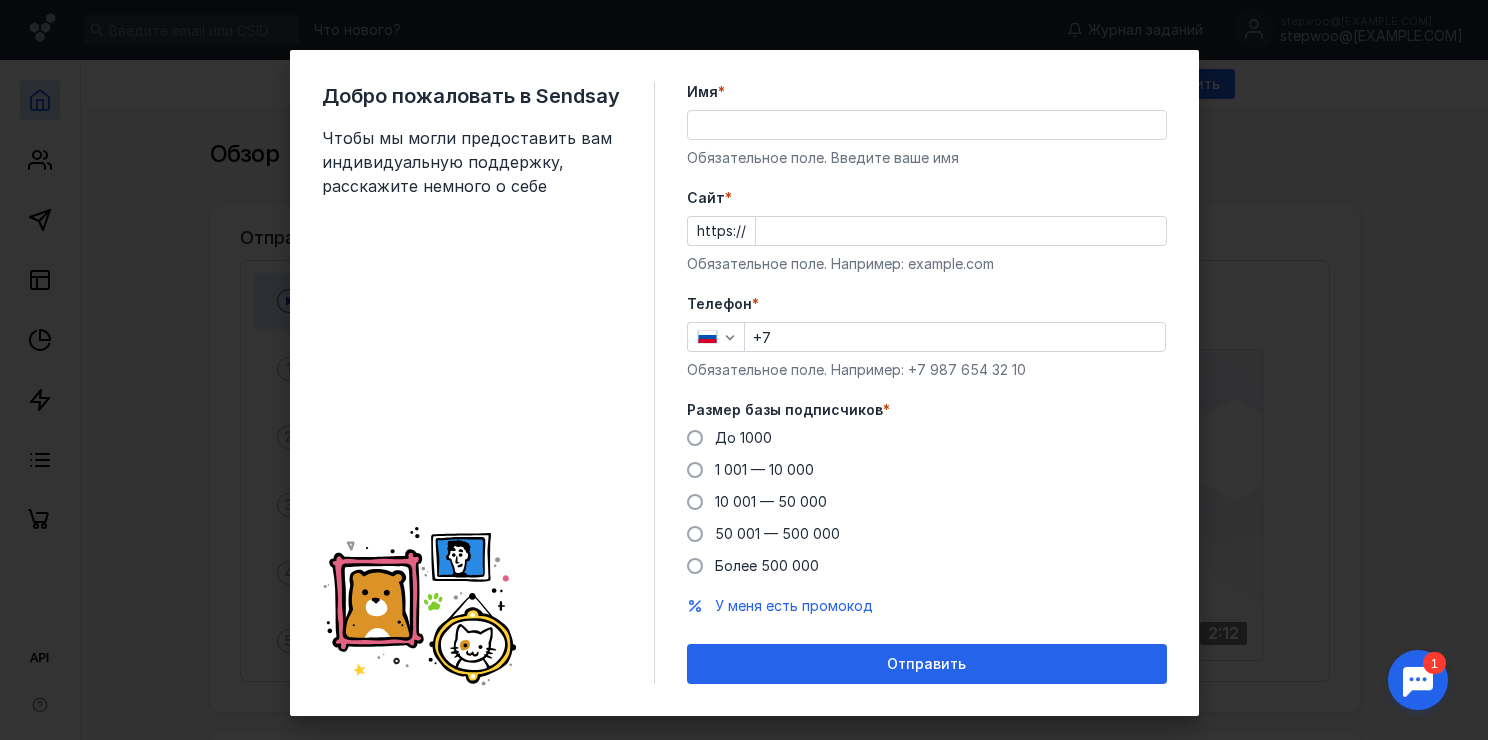 click on "Имя  *" at bounding box center [927, 125] 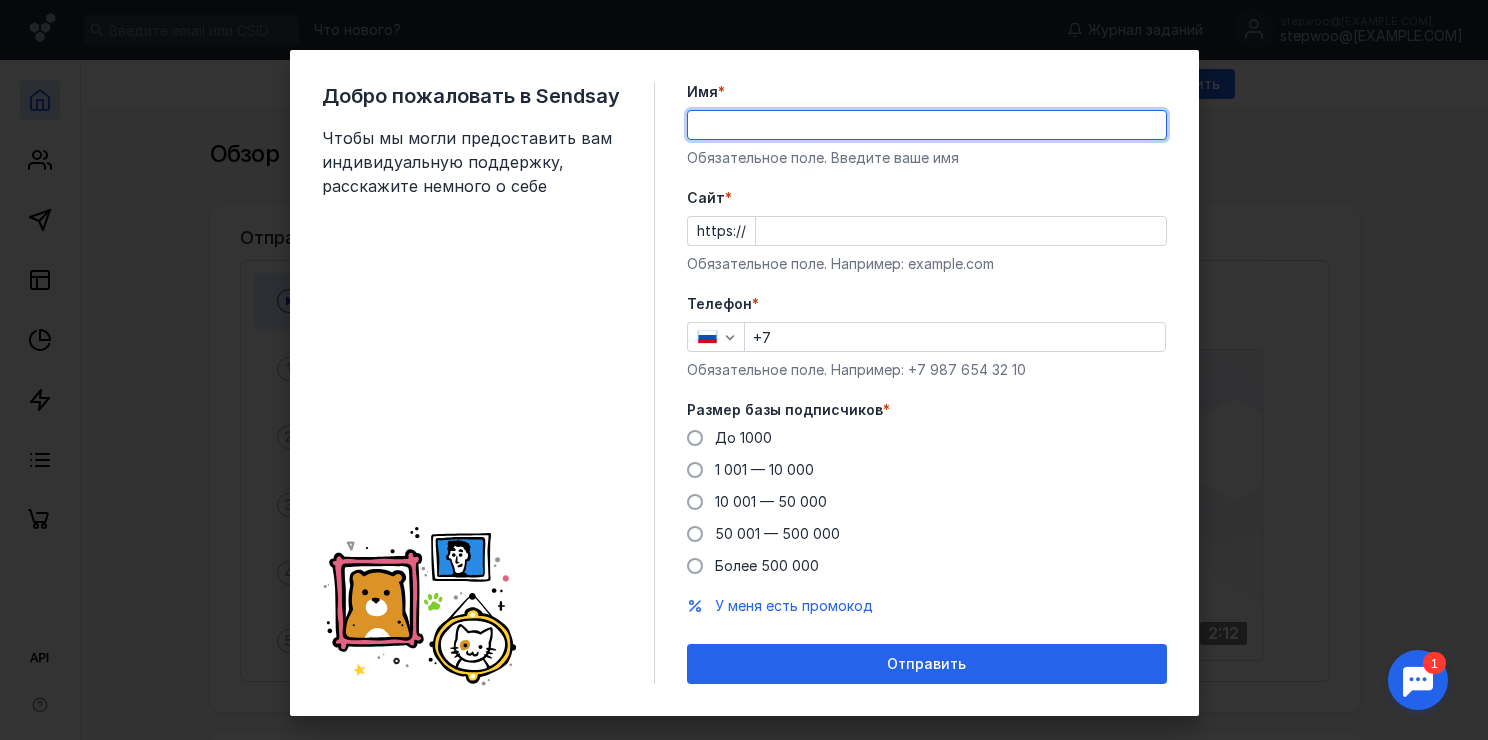 type on "Терентьев Алексей Андреевич" 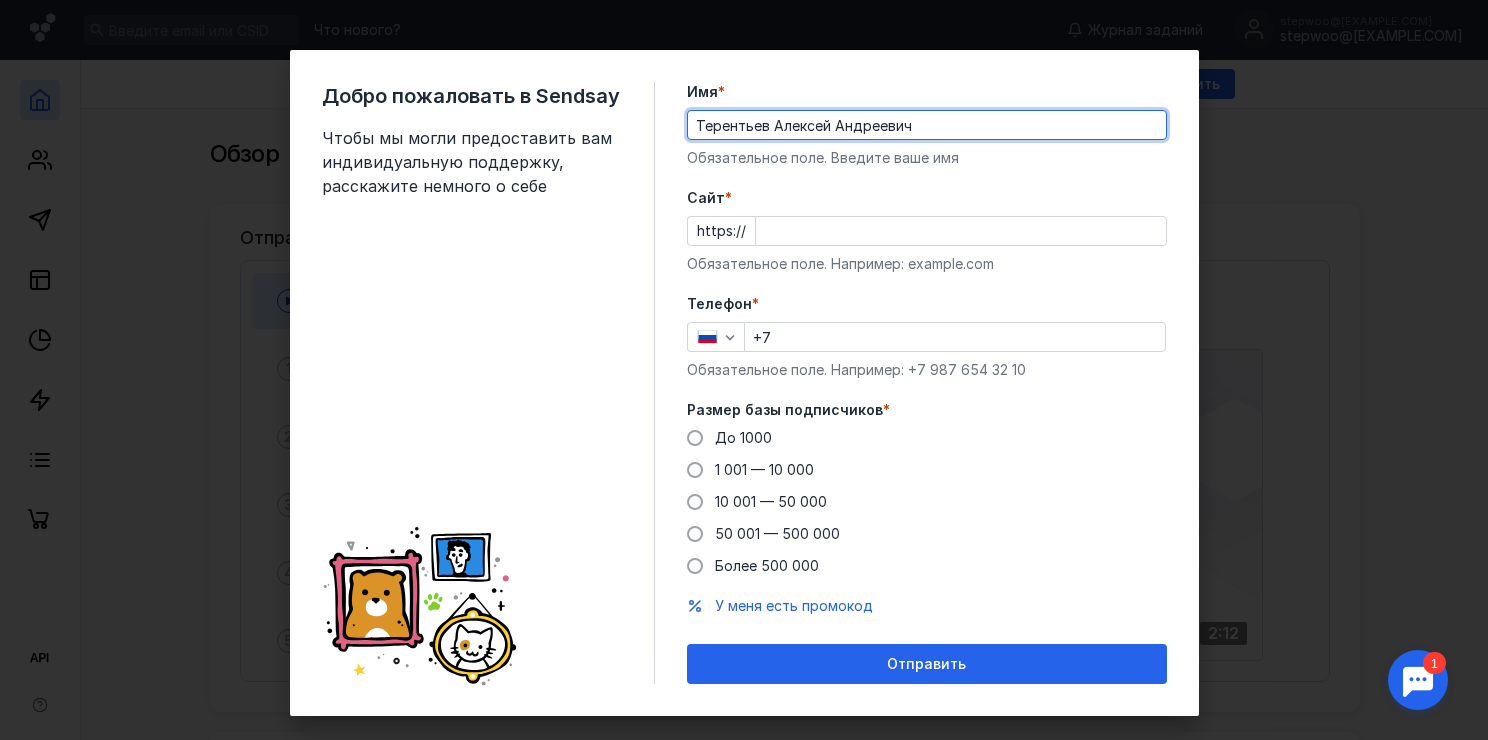 type on "+[PHONE]" 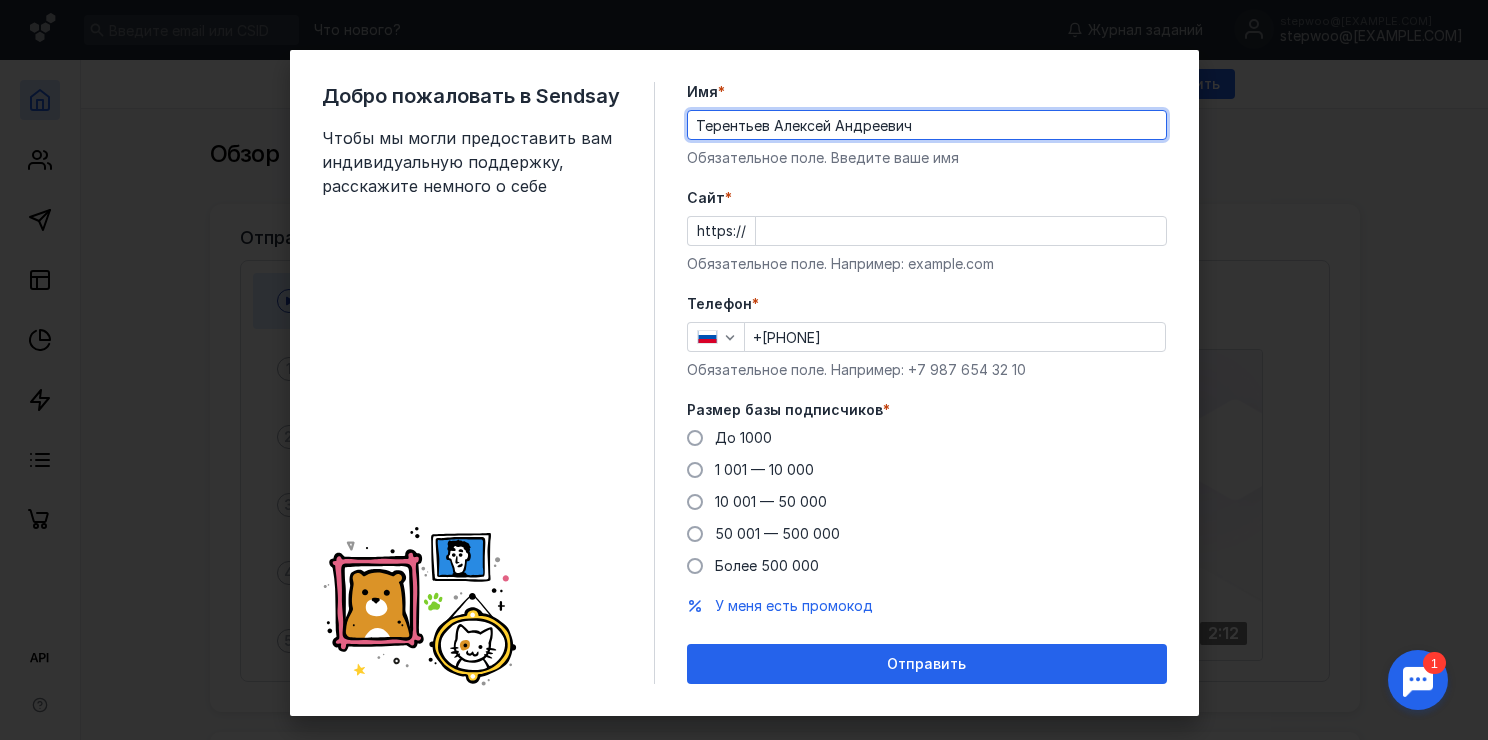 click on "Cайт  *" at bounding box center (961, 231) 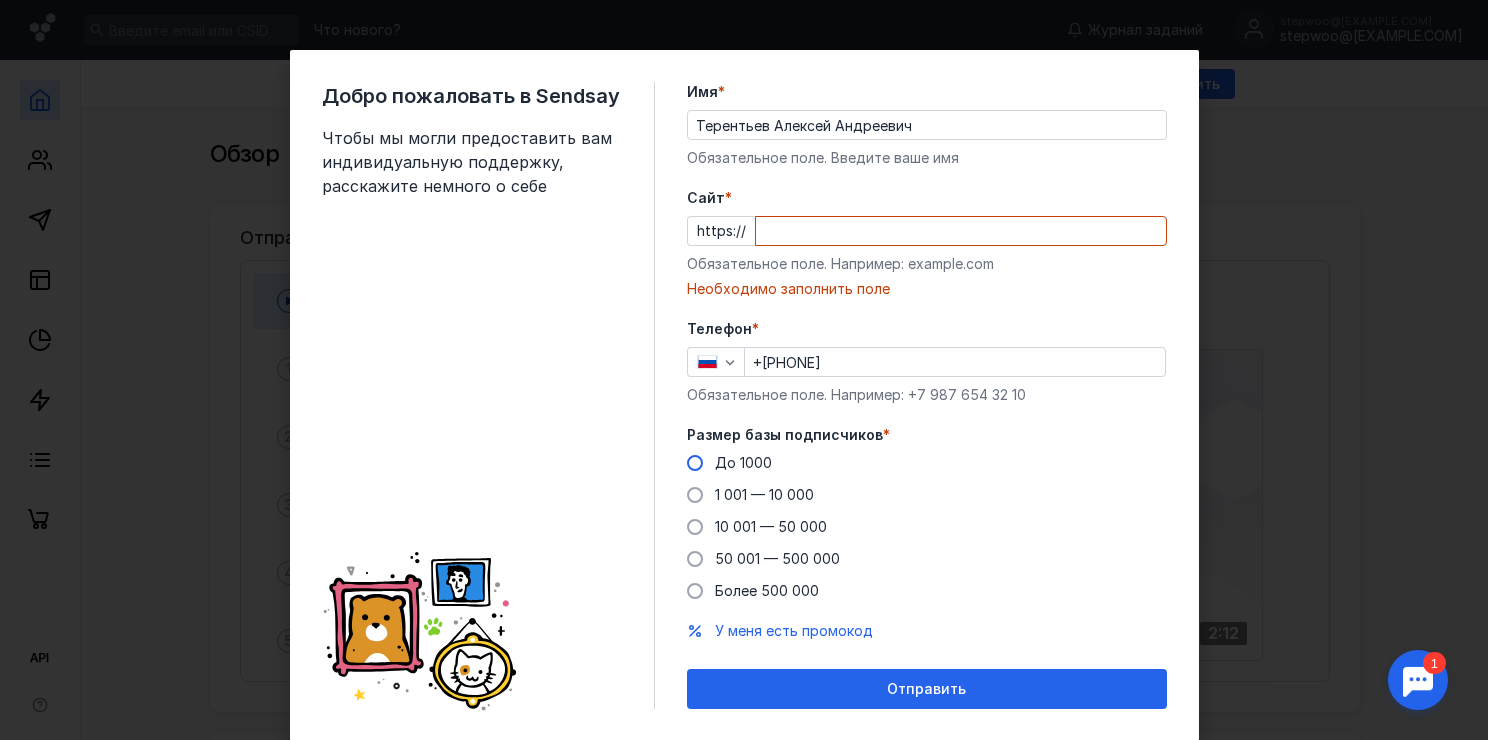 click on "Размер базы подписчиков  * До 1000 1 001 — 10 000 10 001 — 50 000 50 001 — 500 000 Более 500 000" at bounding box center (927, 513) 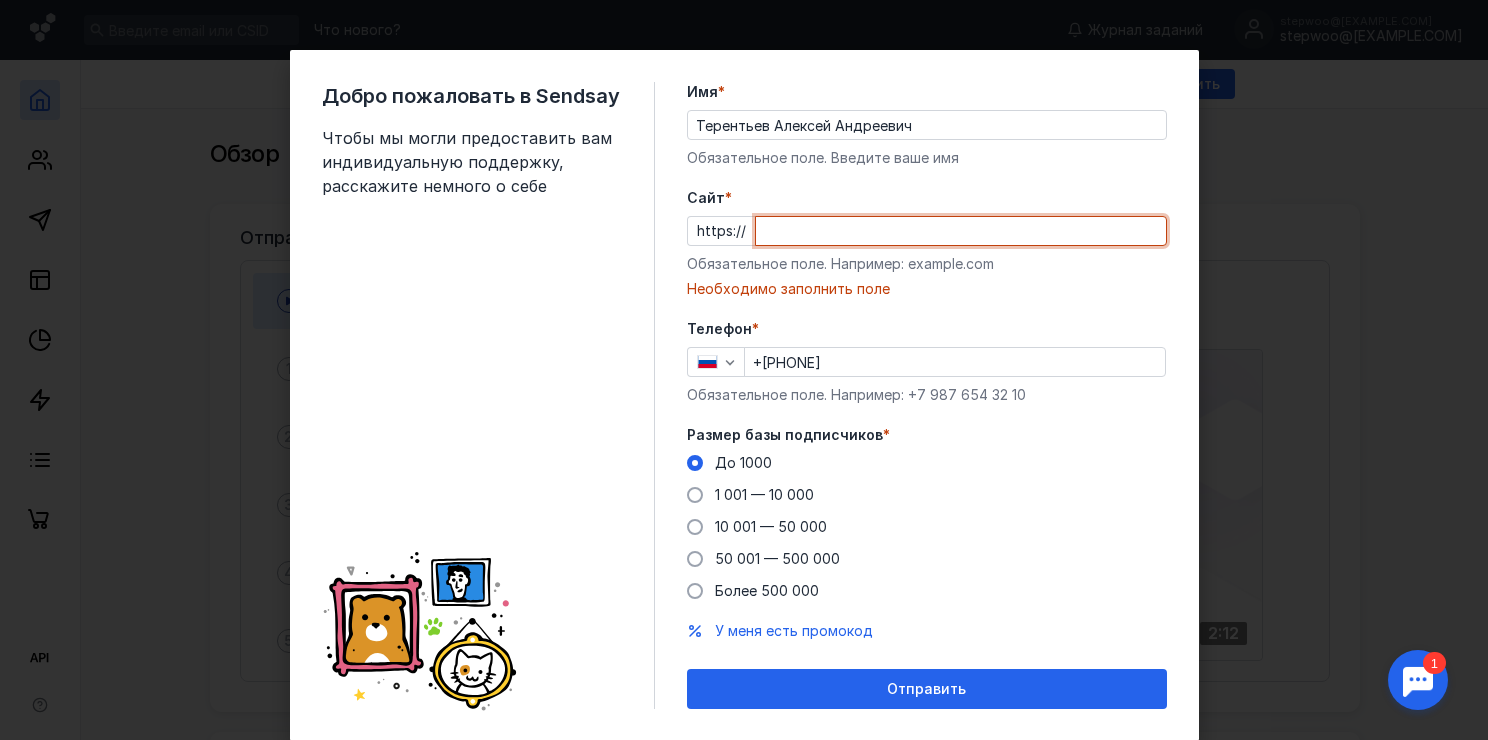 click on "Cайт  *" at bounding box center [961, 231] 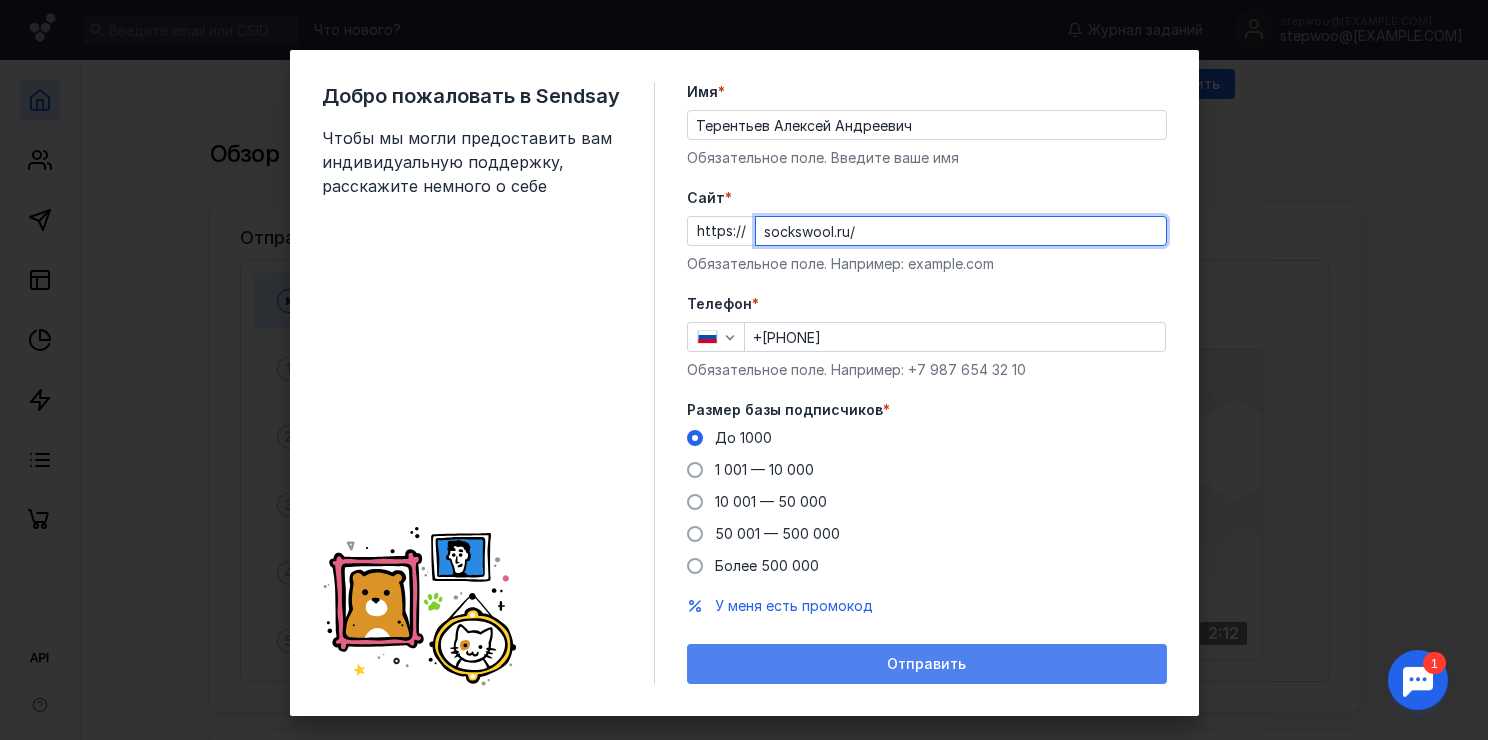 type on "sockswool.ru/" 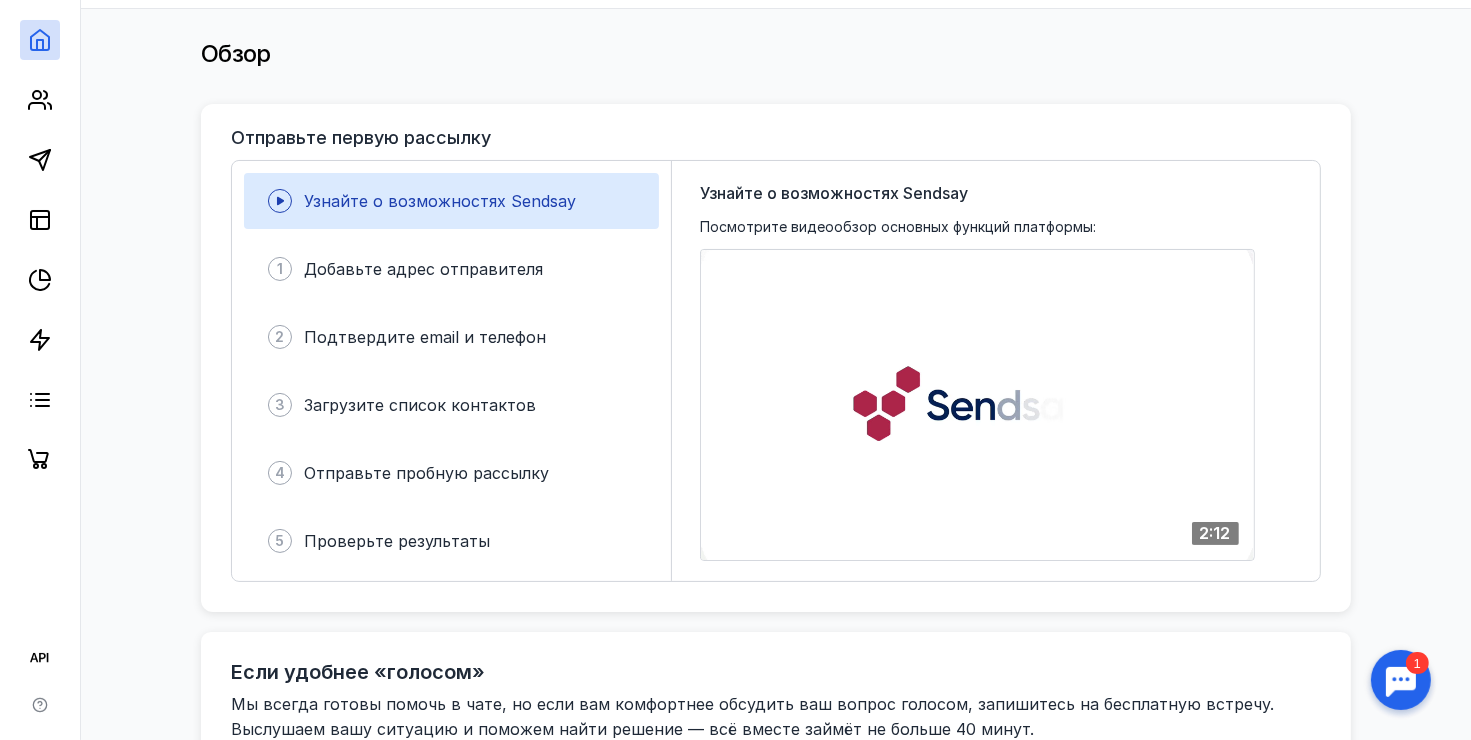 click on "Узнайте о возможностях Sendsay" at bounding box center [440, 201] 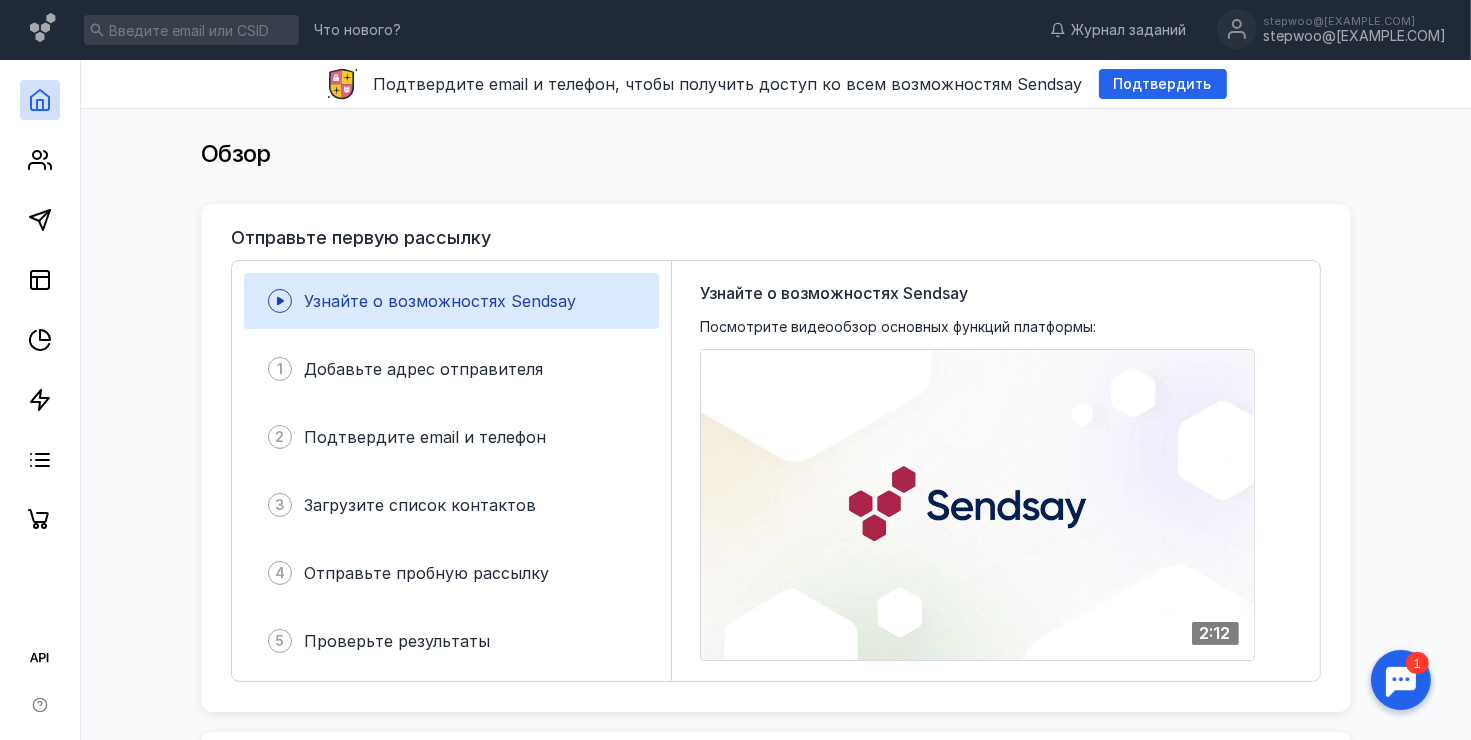 click at bounding box center [977, 505] 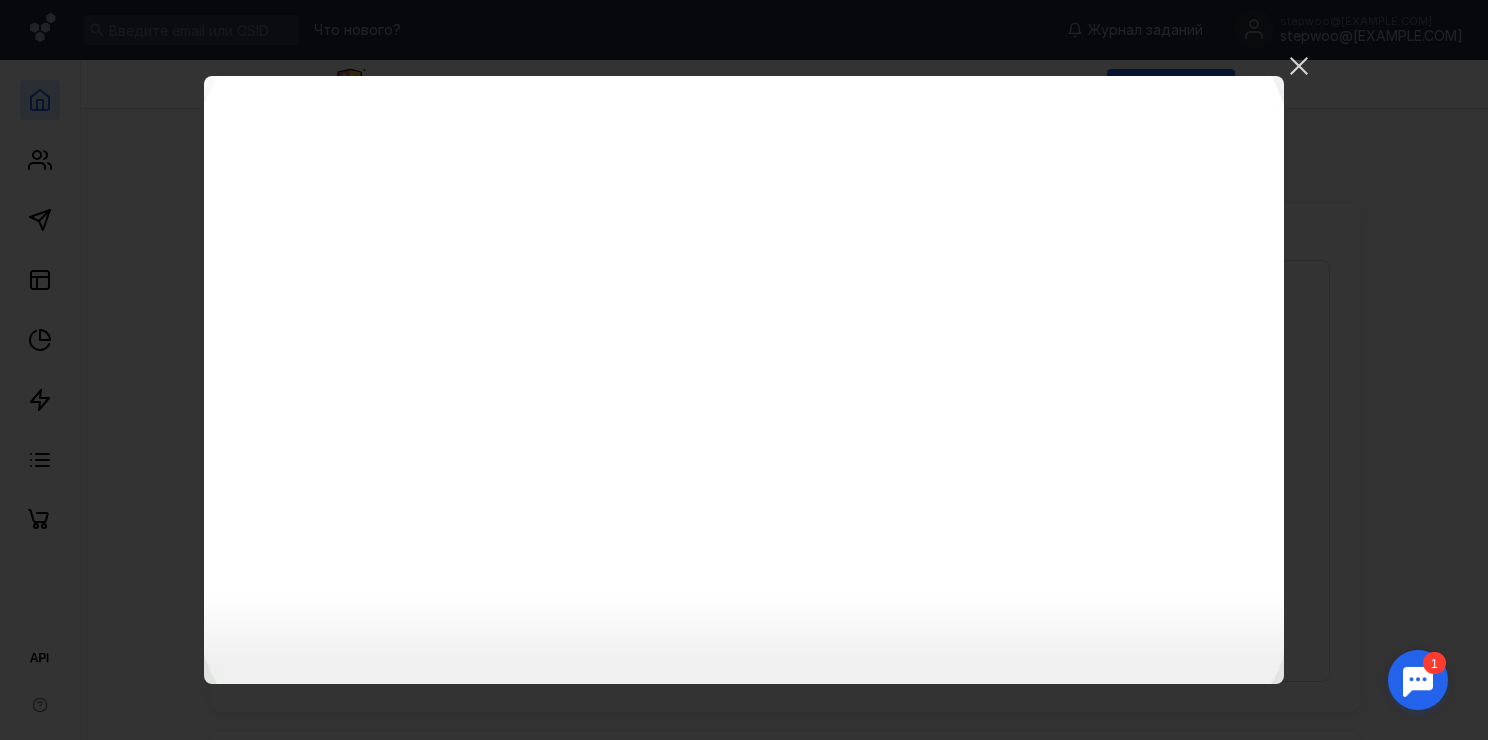 click on "Ваш браузер не поддерживает воспроизведение видео. Пожалуйста, обновите ваш браузер" at bounding box center [744, 380] 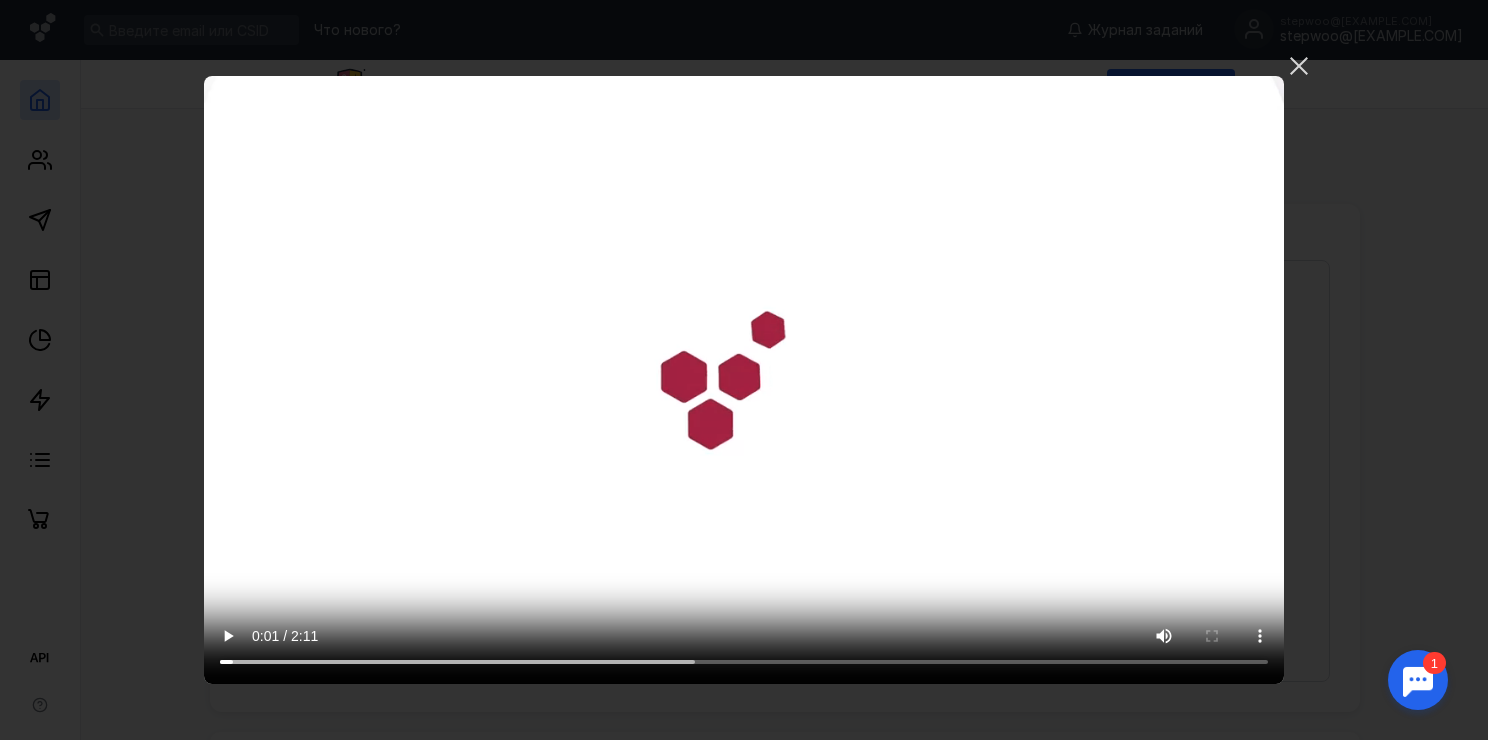 click on "Ваш браузер не поддерживает воспроизведение видео. Пожалуйста, обновите ваш браузер" at bounding box center (744, 380) 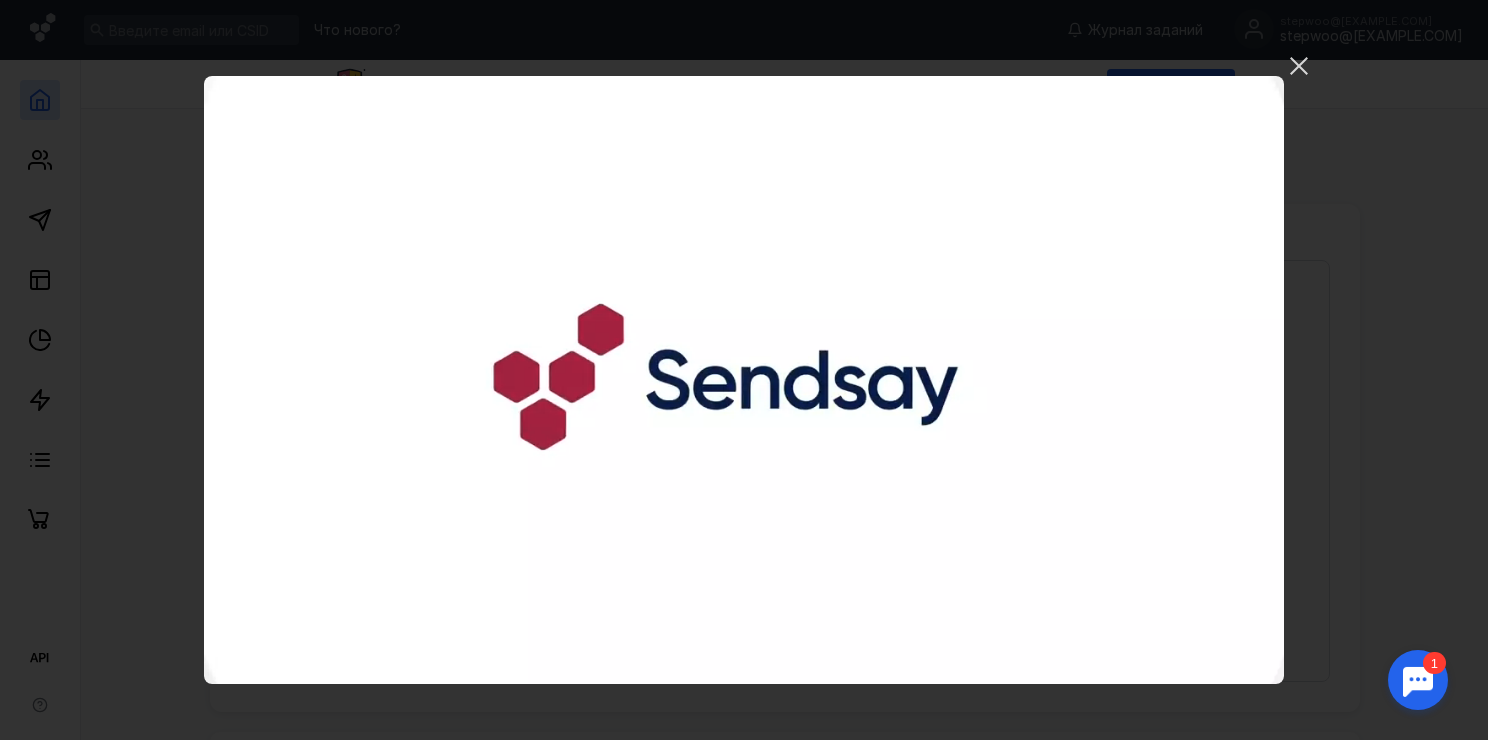 click on "Ваш браузер не поддерживает воспроизведение видео. Пожалуйста, обновите ваш браузер" at bounding box center (744, 380) 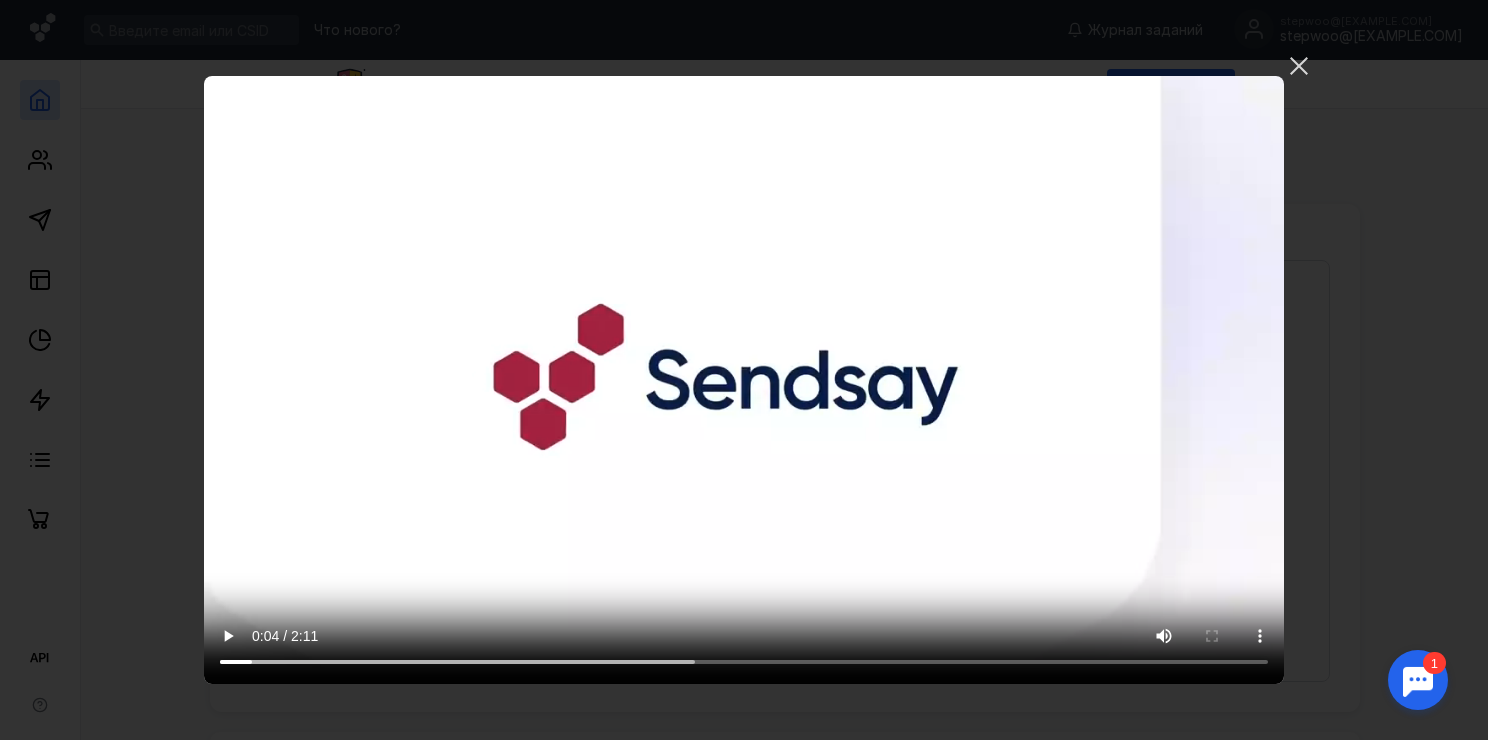 click on "Ваш браузер не поддерживает воспроизведение видео. Пожалуйста, обновите ваш браузер" at bounding box center [744, 380] 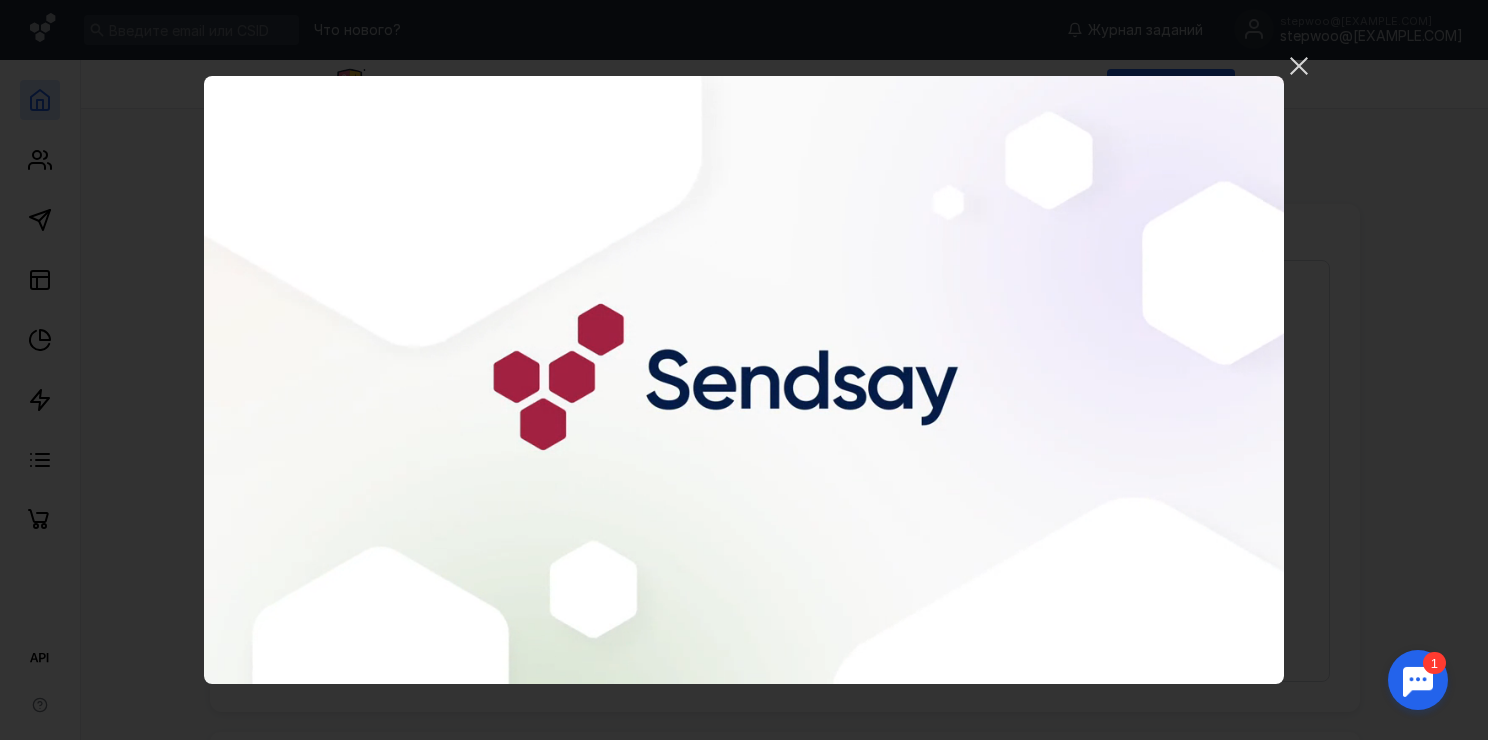 click on "Ваш браузер не поддерживает воспроизведение видео. Пожалуйста, обновите ваш браузер" at bounding box center [744, 380] 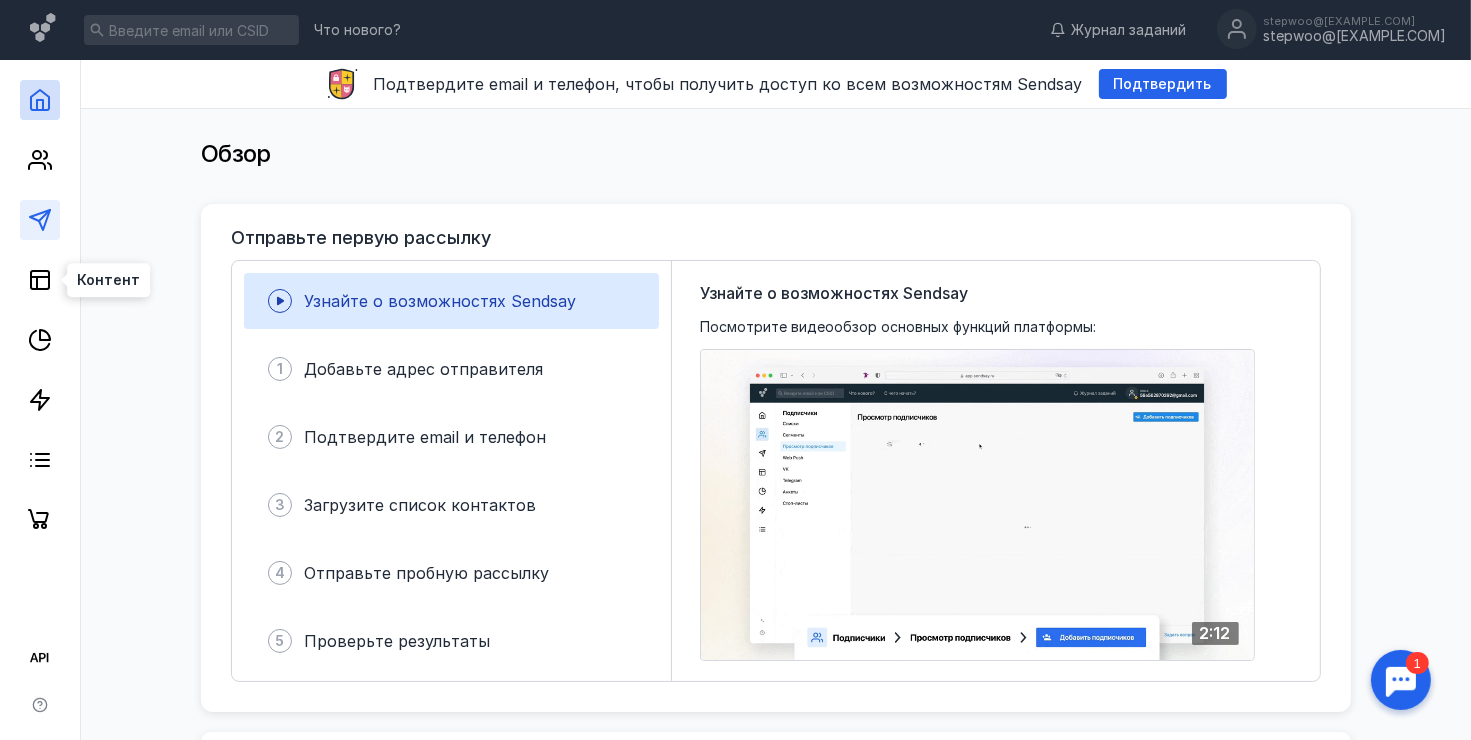 click 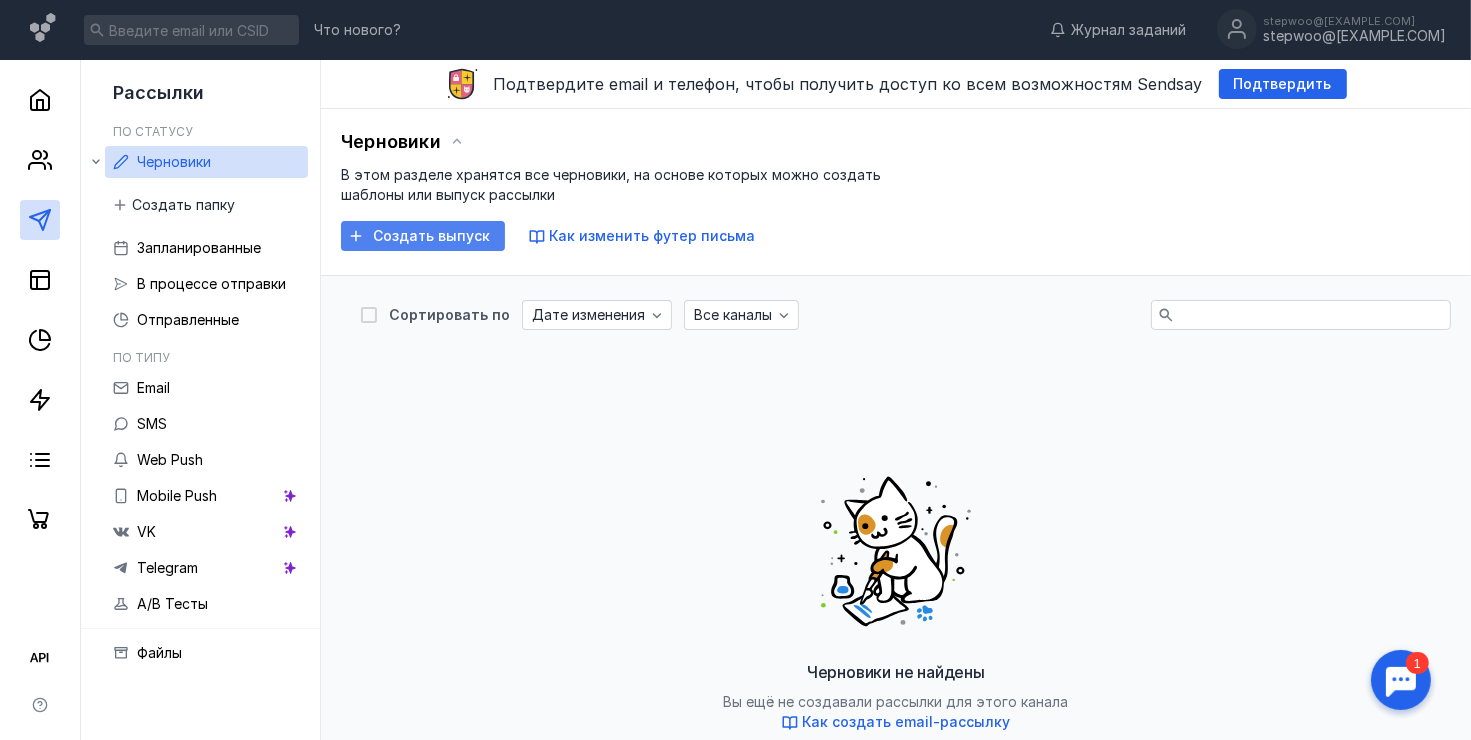 click on "Создать выпуск" at bounding box center [431, 236] 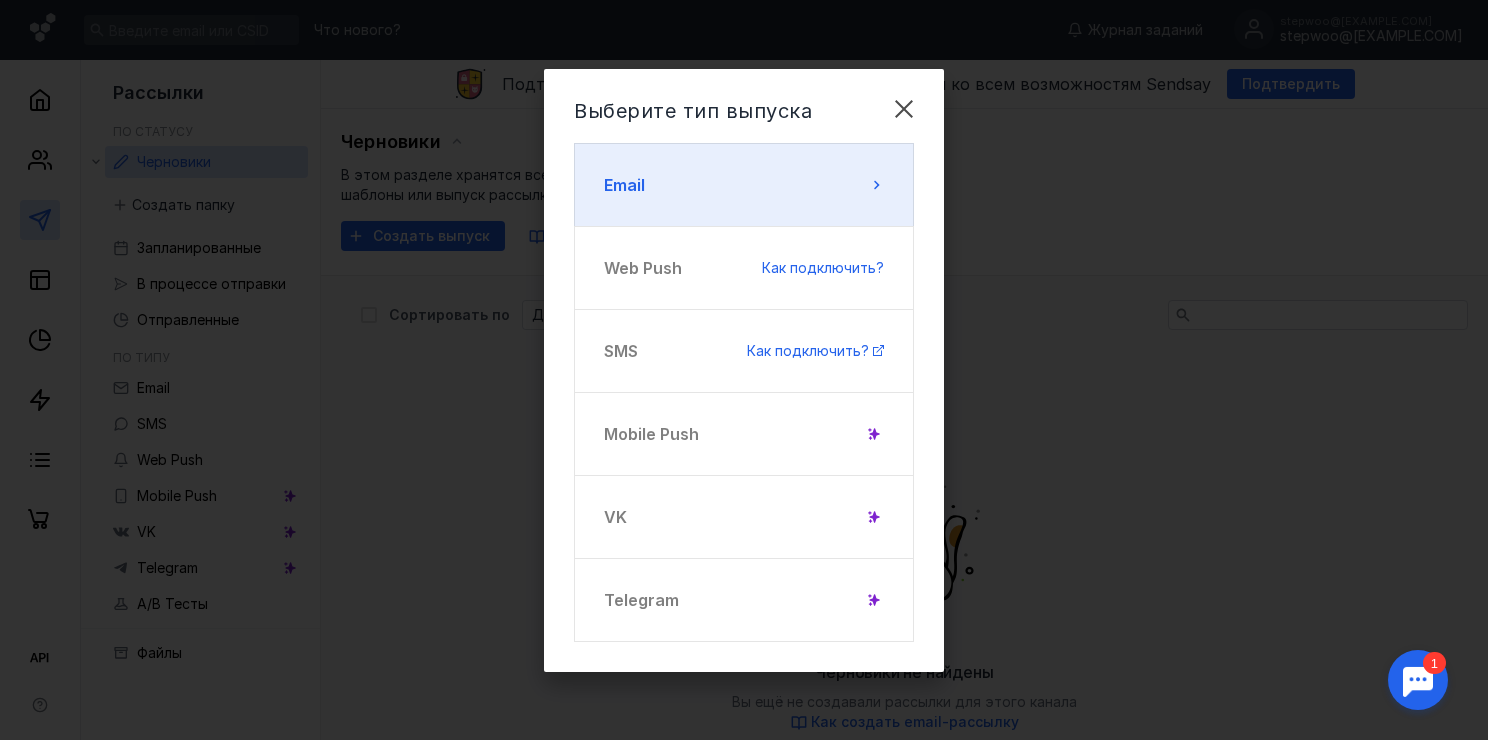 click on "Email" at bounding box center (744, 185) 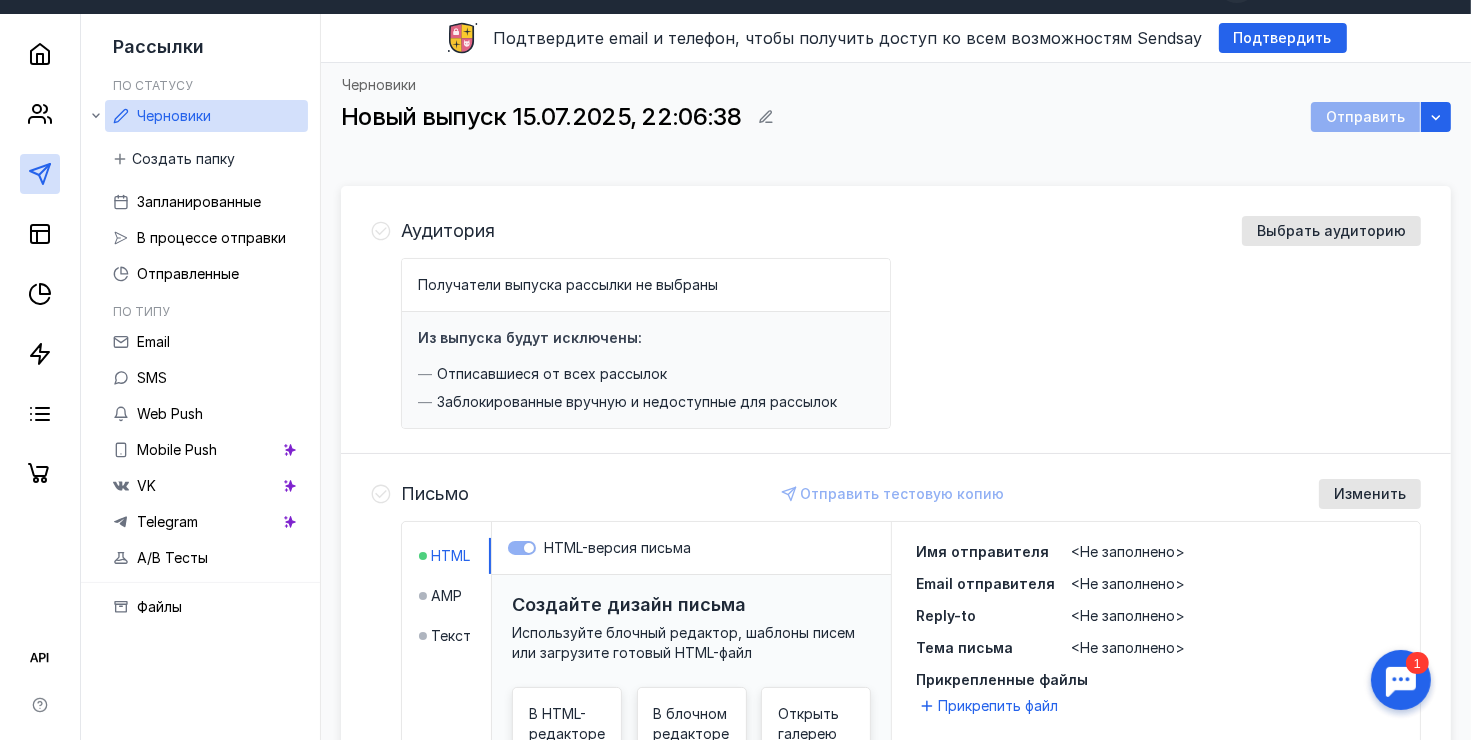 scroll, scrollTop: 0, scrollLeft: 0, axis: both 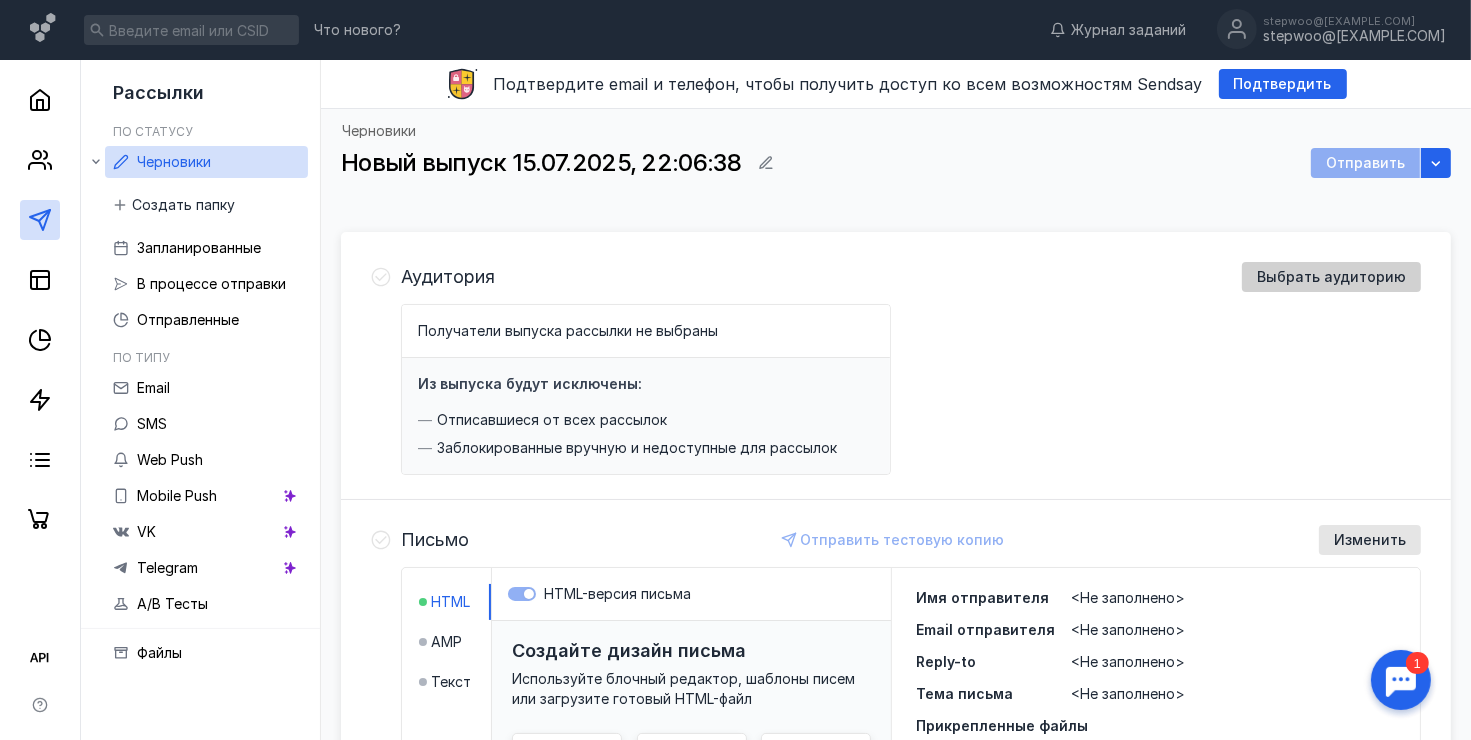 click on "Выбрать аудиторию" at bounding box center (1331, 277) 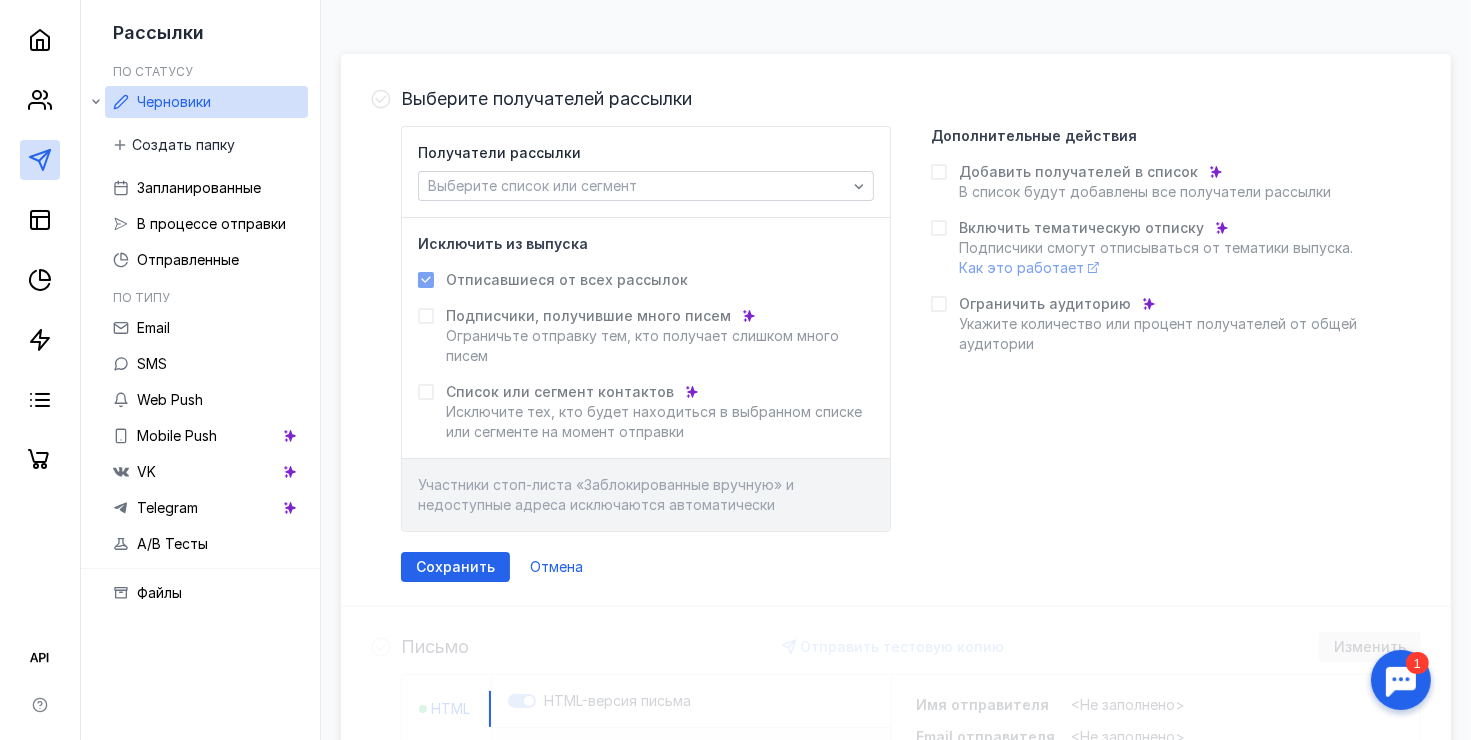 scroll, scrollTop: 200, scrollLeft: 0, axis: vertical 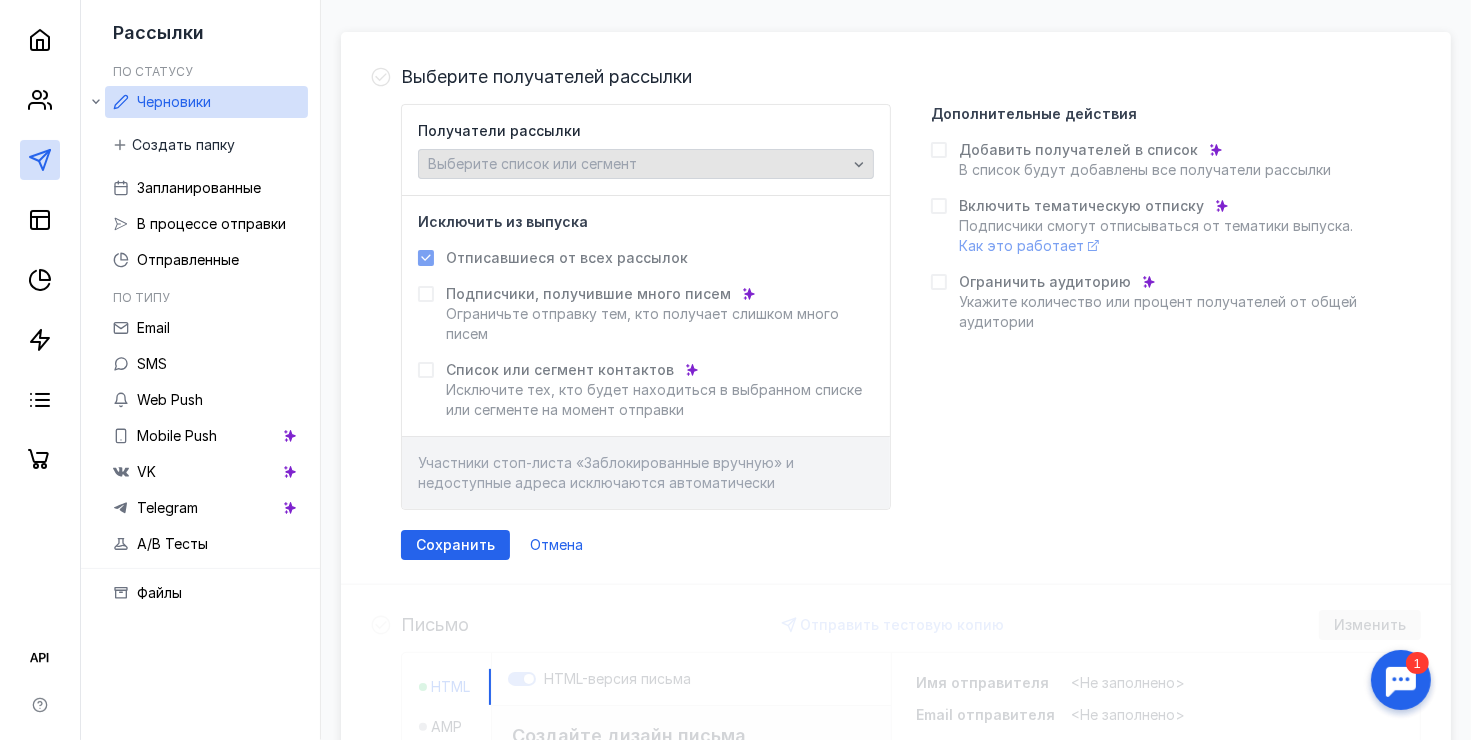 click on "Выберите список или сегмент" at bounding box center [646, 164] 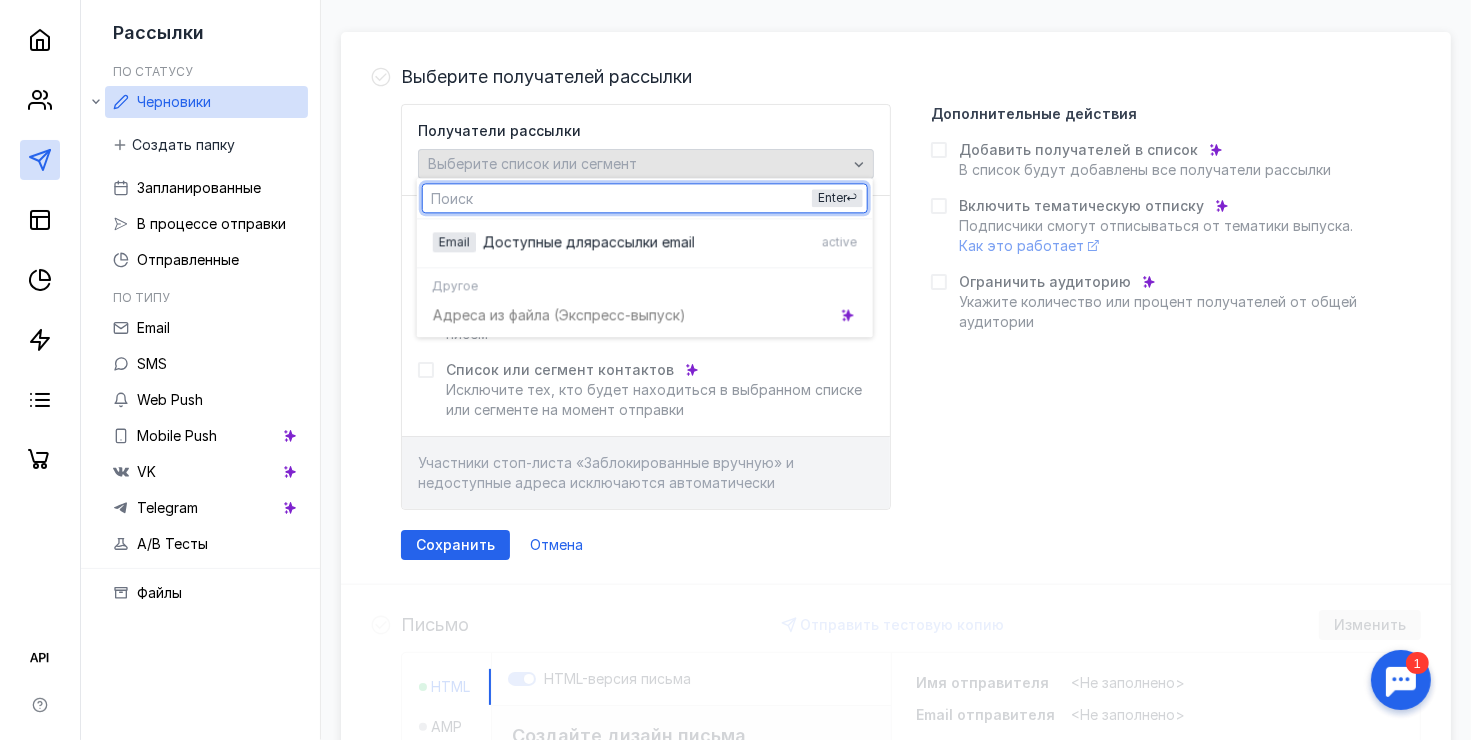 click on "Выберите список или сегмент" at bounding box center [637, 164] 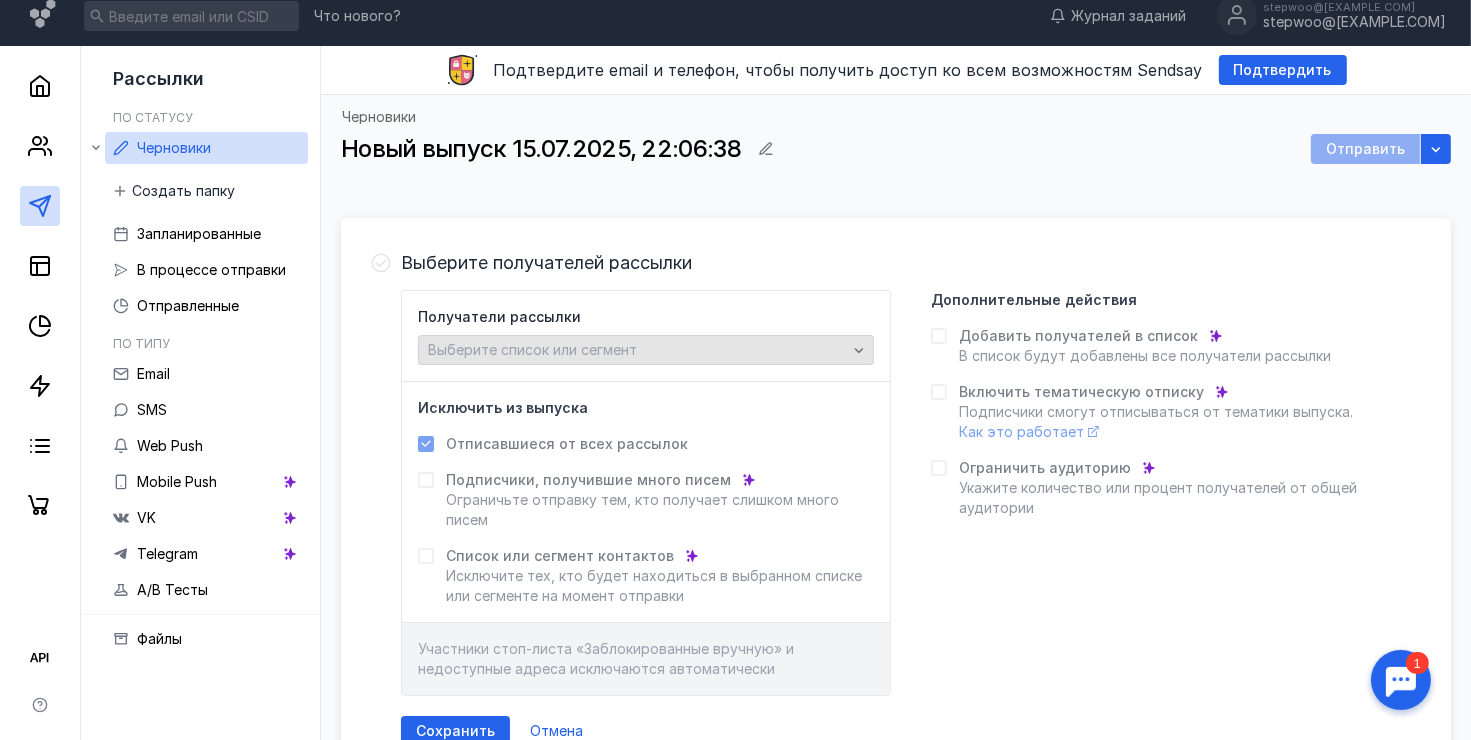 scroll, scrollTop: 0, scrollLeft: 0, axis: both 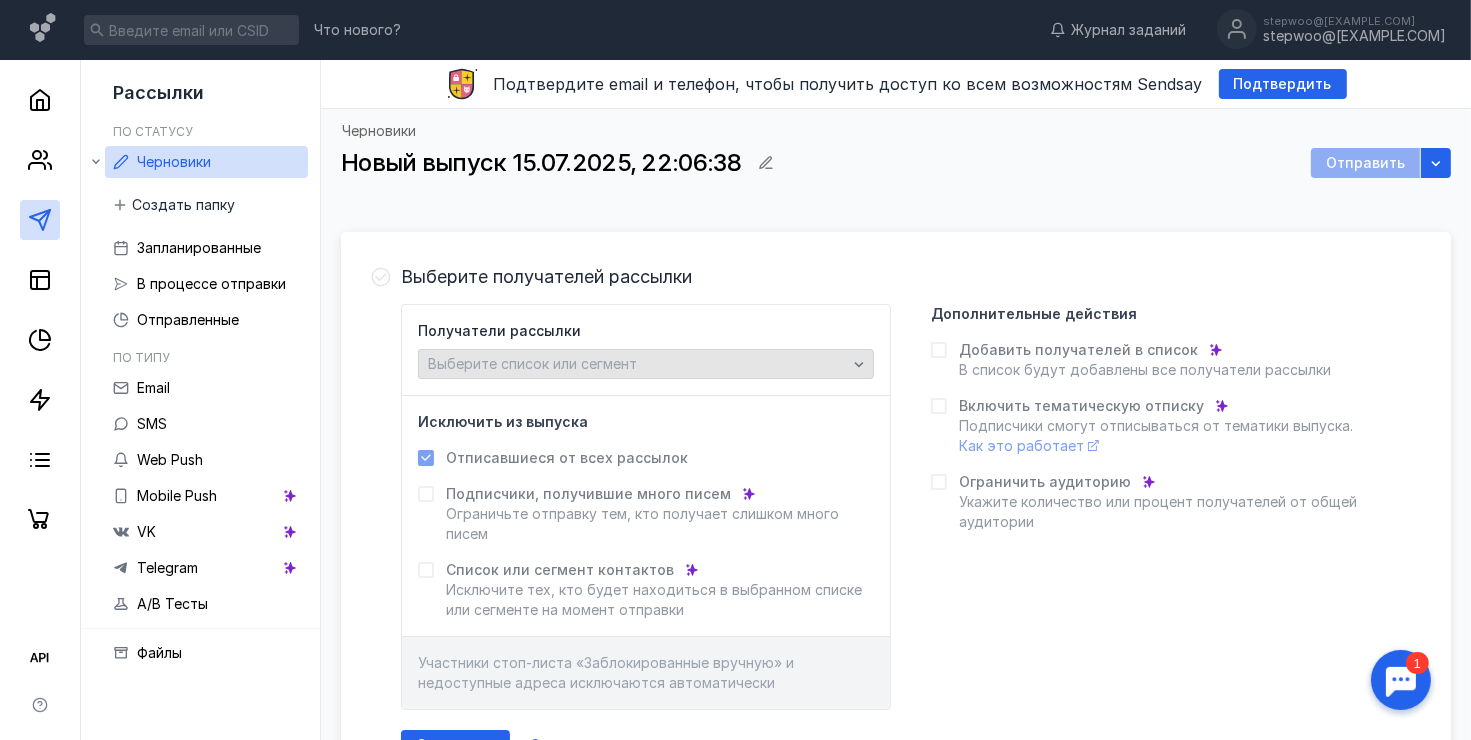 click on "Выберите список или сегмент" at bounding box center [532, 363] 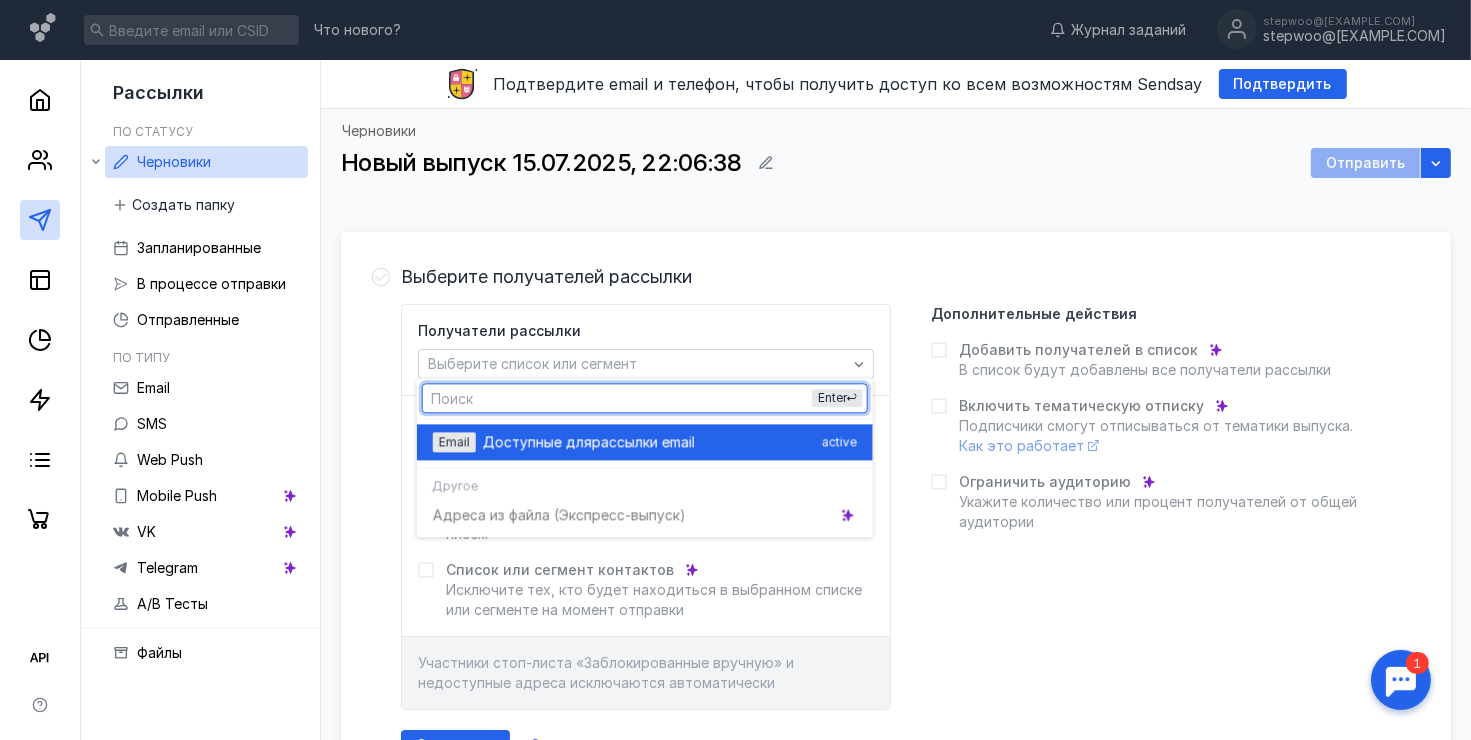 scroll, scrollTop: 0, scrollLeft: 0, axis: both 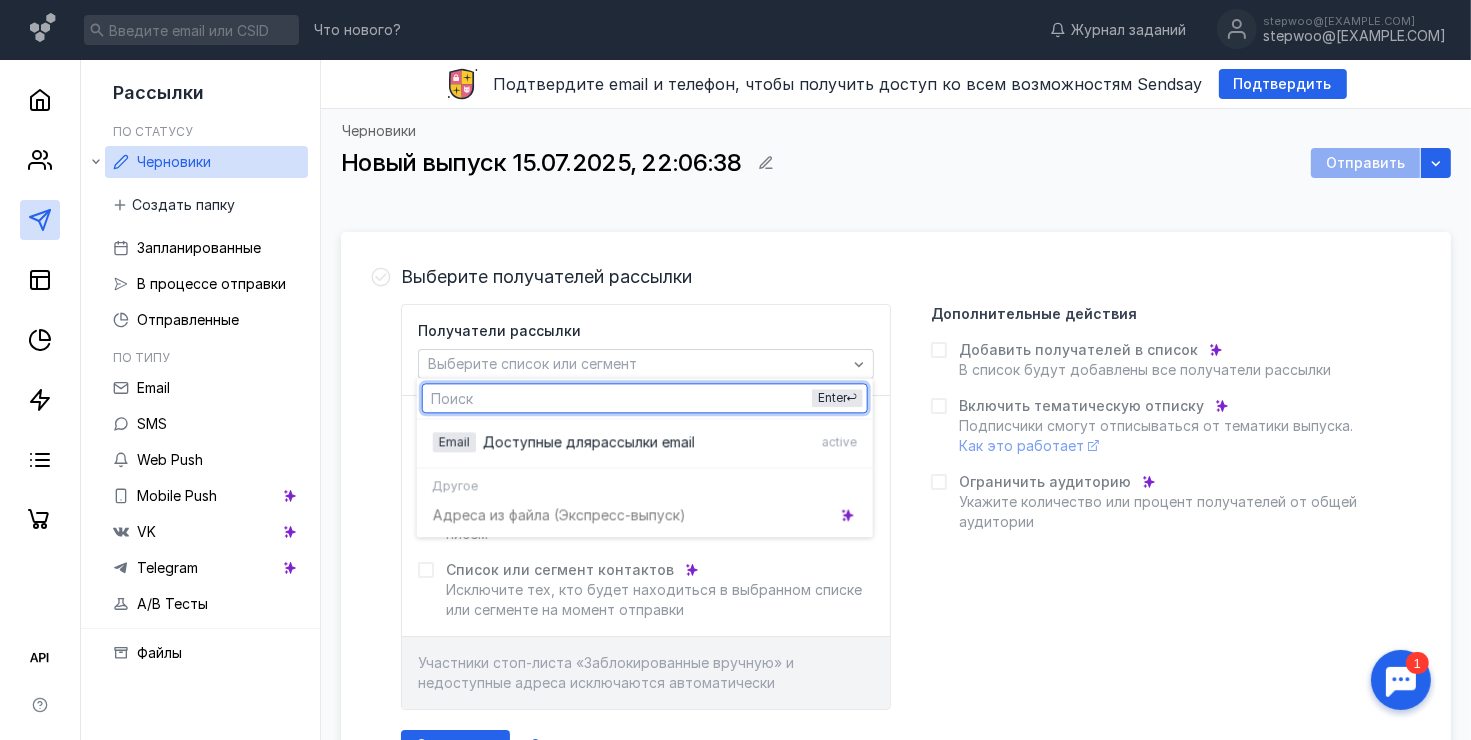 click on "Получатели рассылки Выберите список или сегмент Исключить из выпуска Отписавшиеся от всех рассылок Подписчики, получившие много писем Ограничьте отправку тем, кто получает слишком много писем Список или сегмент контактов Исключите тех, кто будет находиться в выбранном списке или сегменте на момент отправки Участники стоп-листа «Заблокированные вручную» и недоступные адреса исключаются автоматически Дополнительные действия Добавить получателей в список В список будут добавлены все получатели рассылки Включить тематическую отписку" at bounding box center (911, 507) 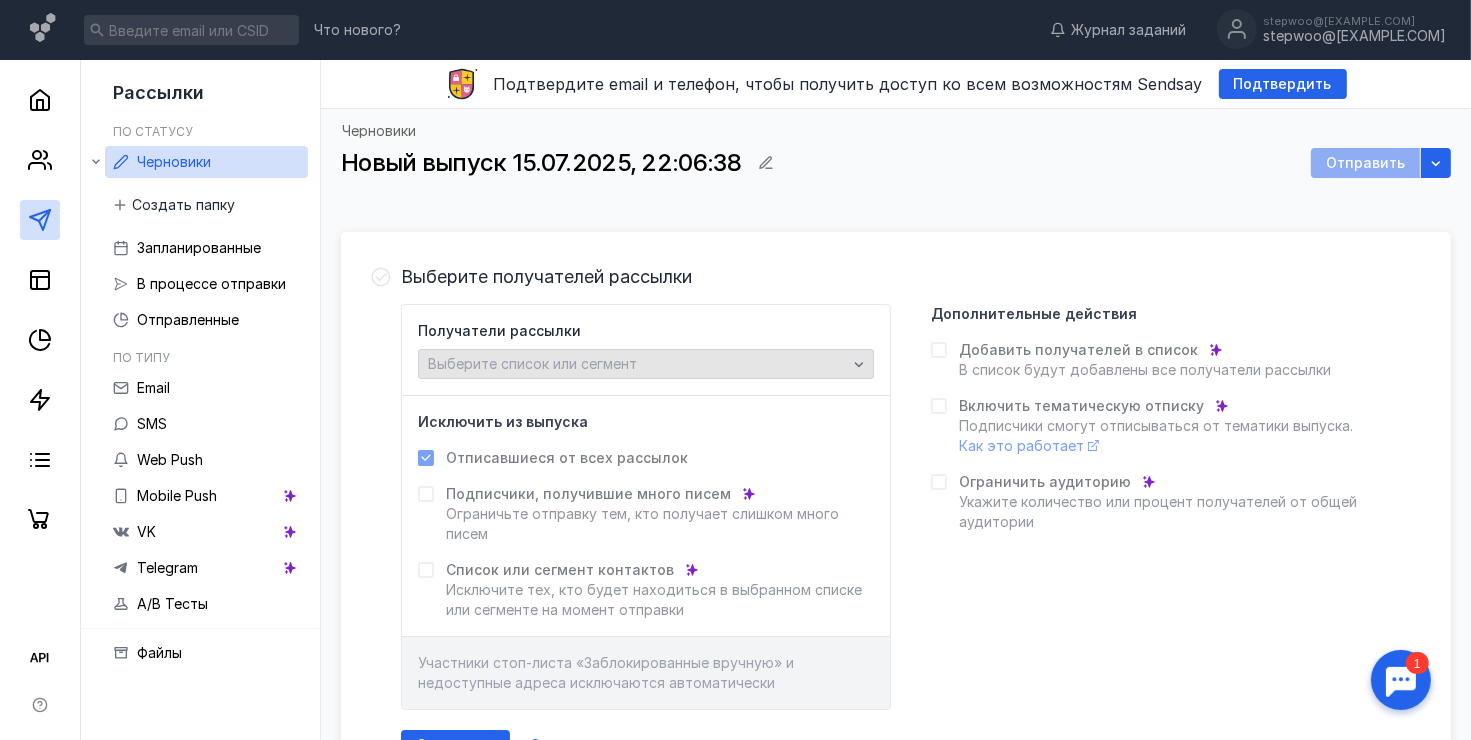 click on "Выберите список или сегмент" at bounding box center (646, 364) 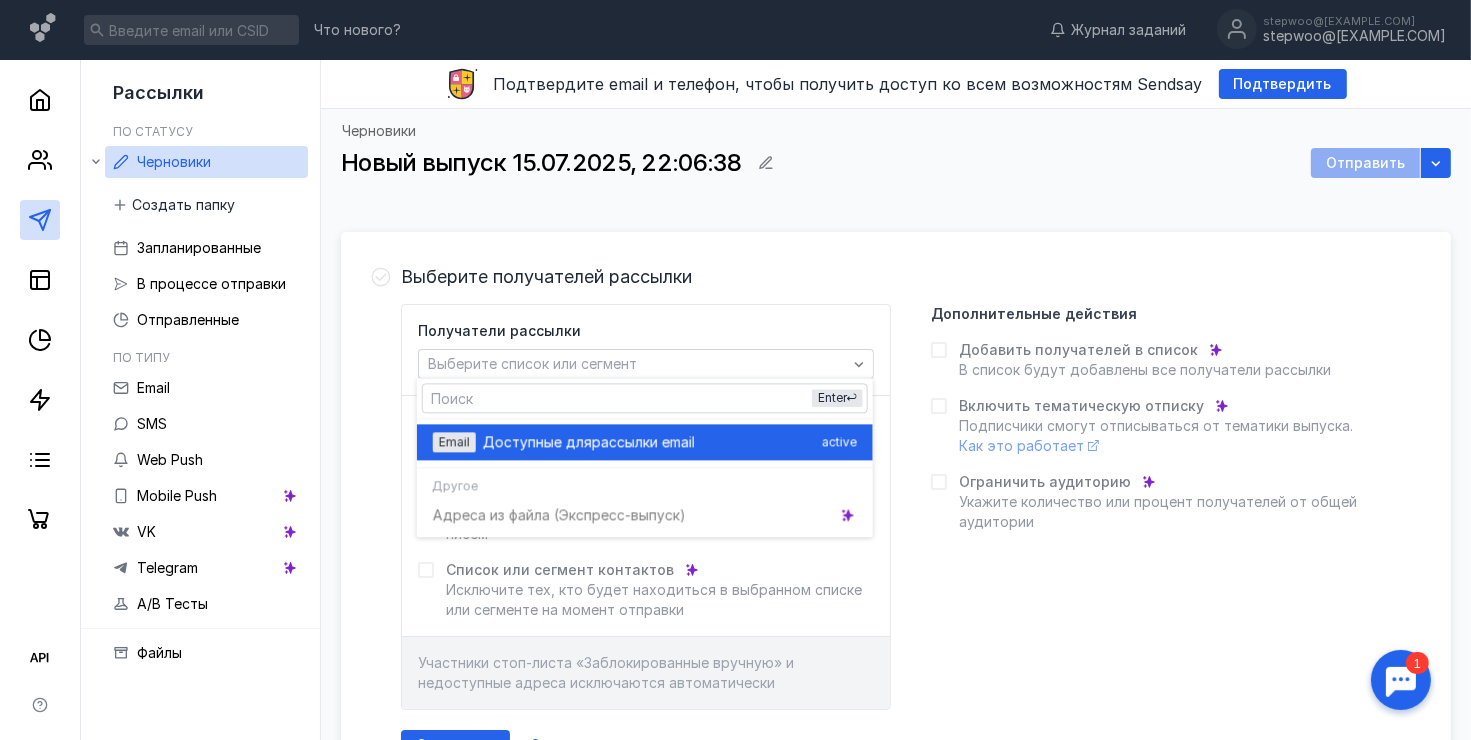 click on "Доступные для" at bounding box center (537, 442) 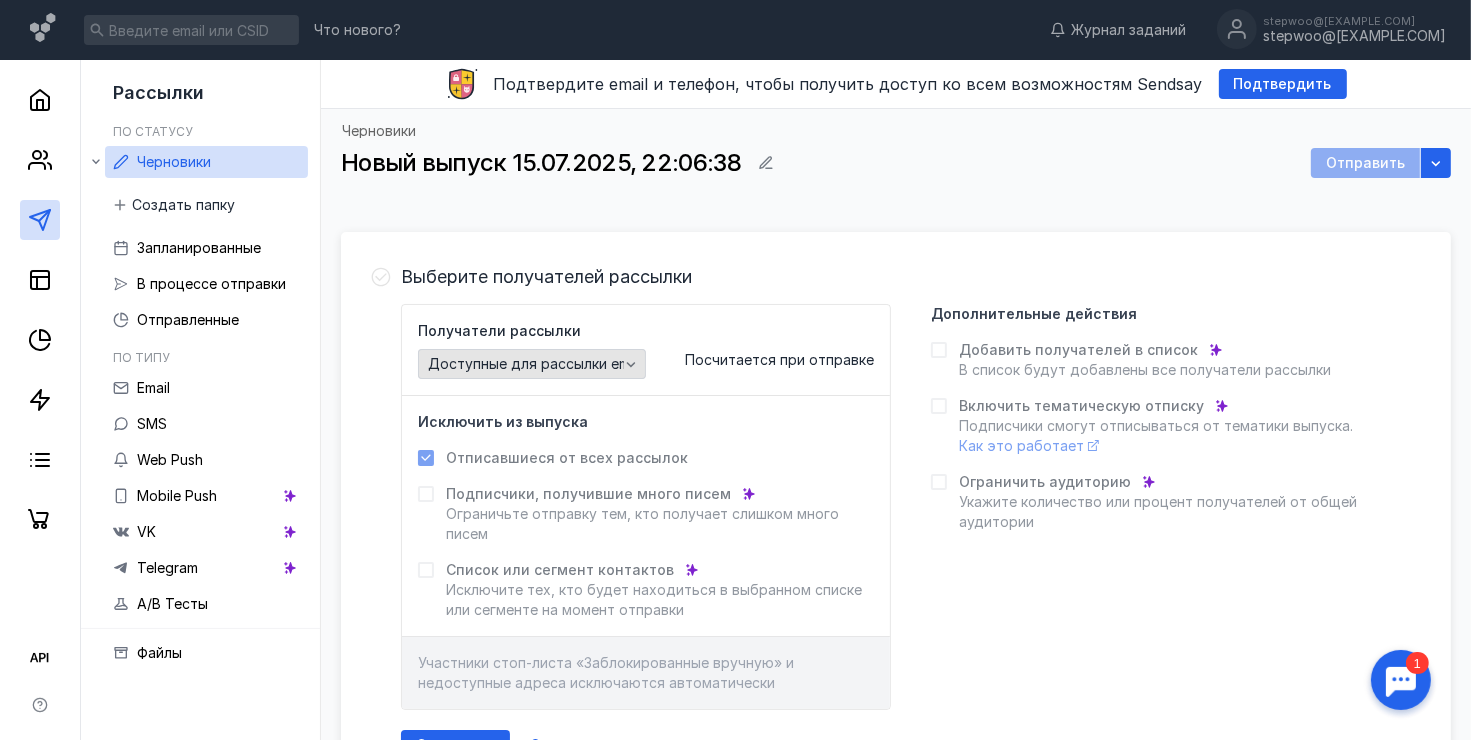 click on "Доступные для рассылки email" at bounding box center (536, 364) 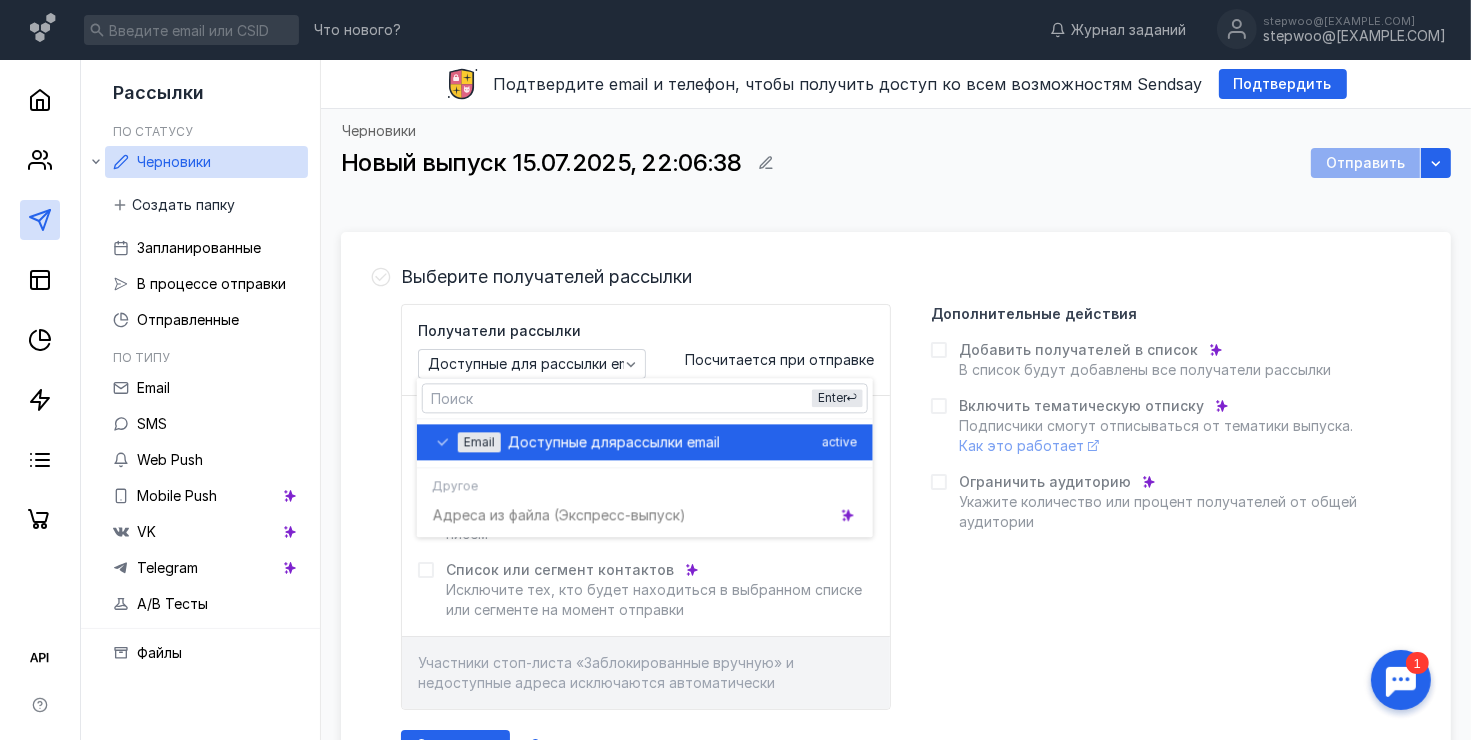 click on "рассылки email" at bounding box center [668, 442] 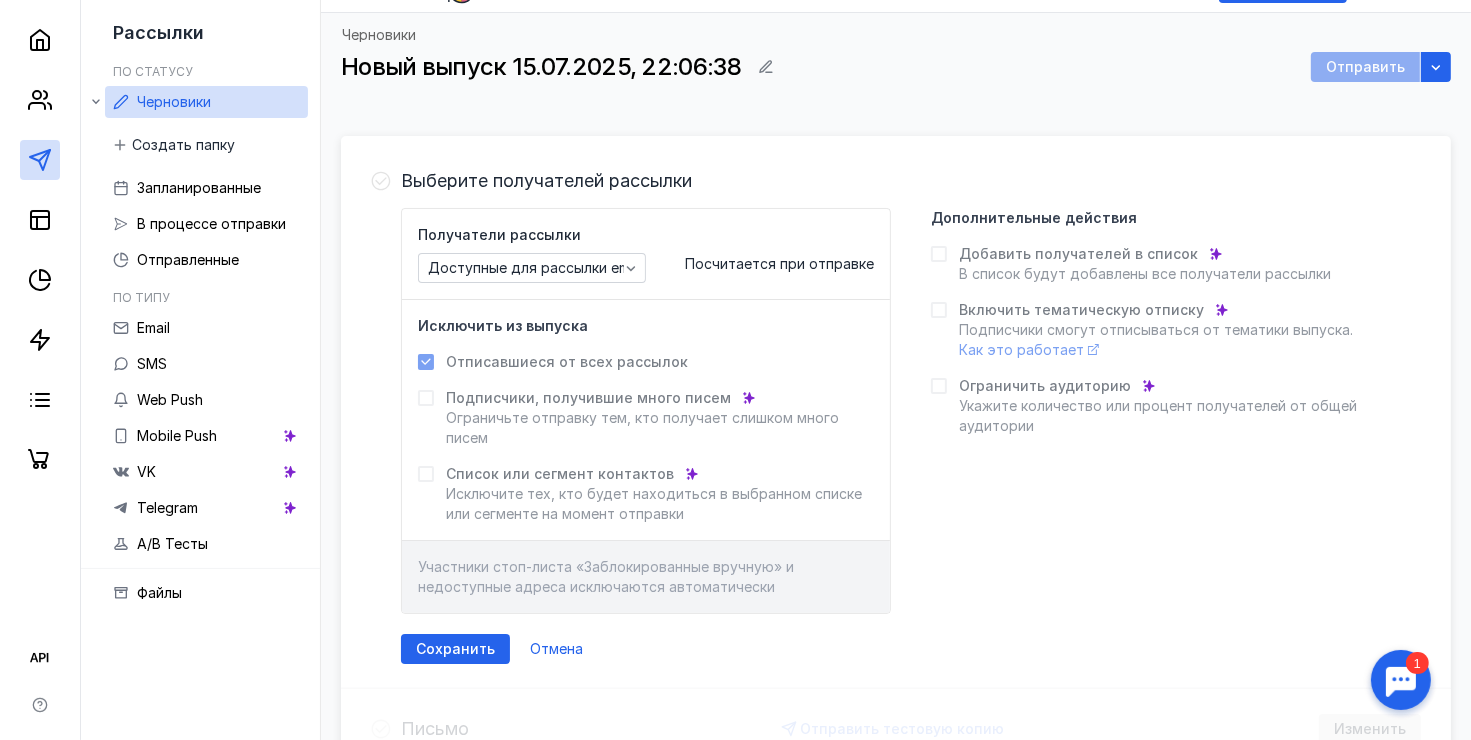 scroll, scrollTop: 0, scrollLeft: 0, axis: both 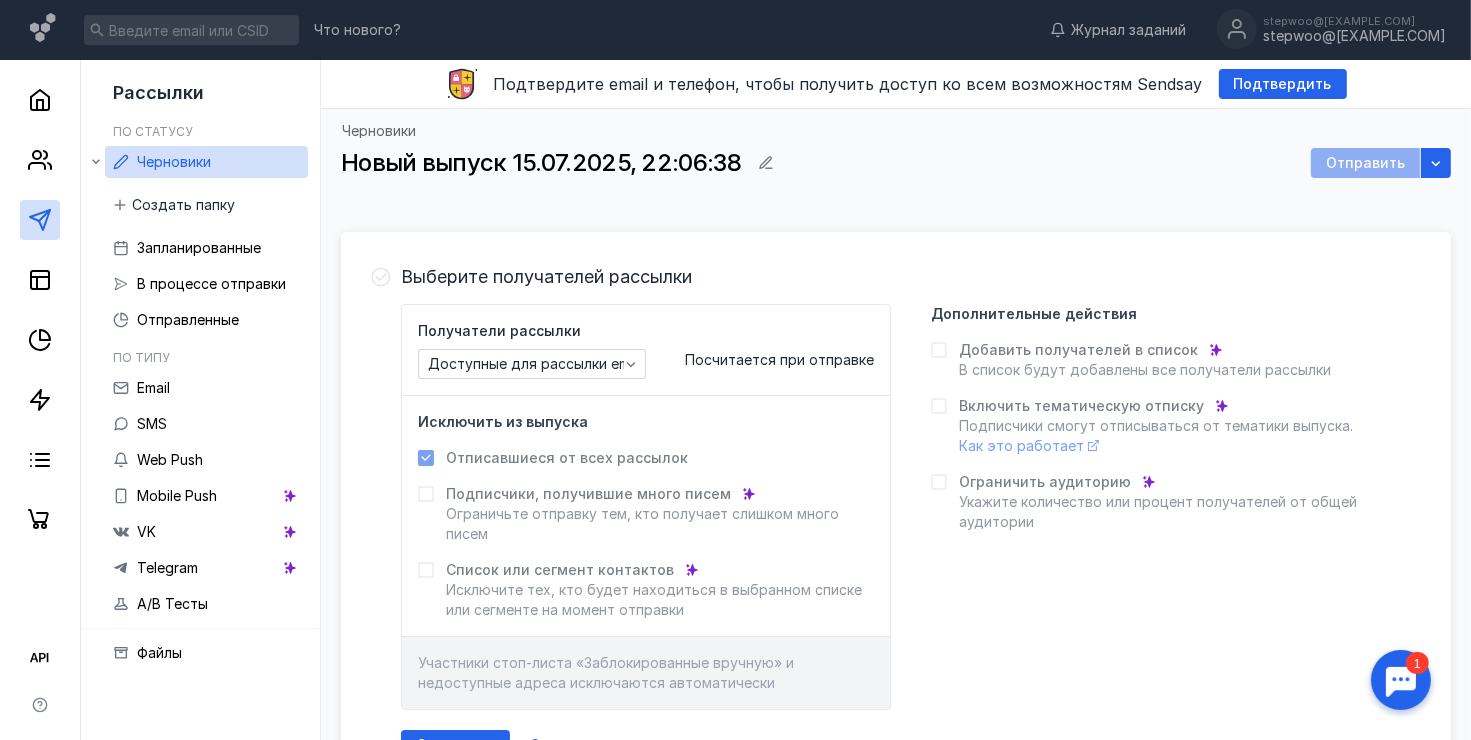 click 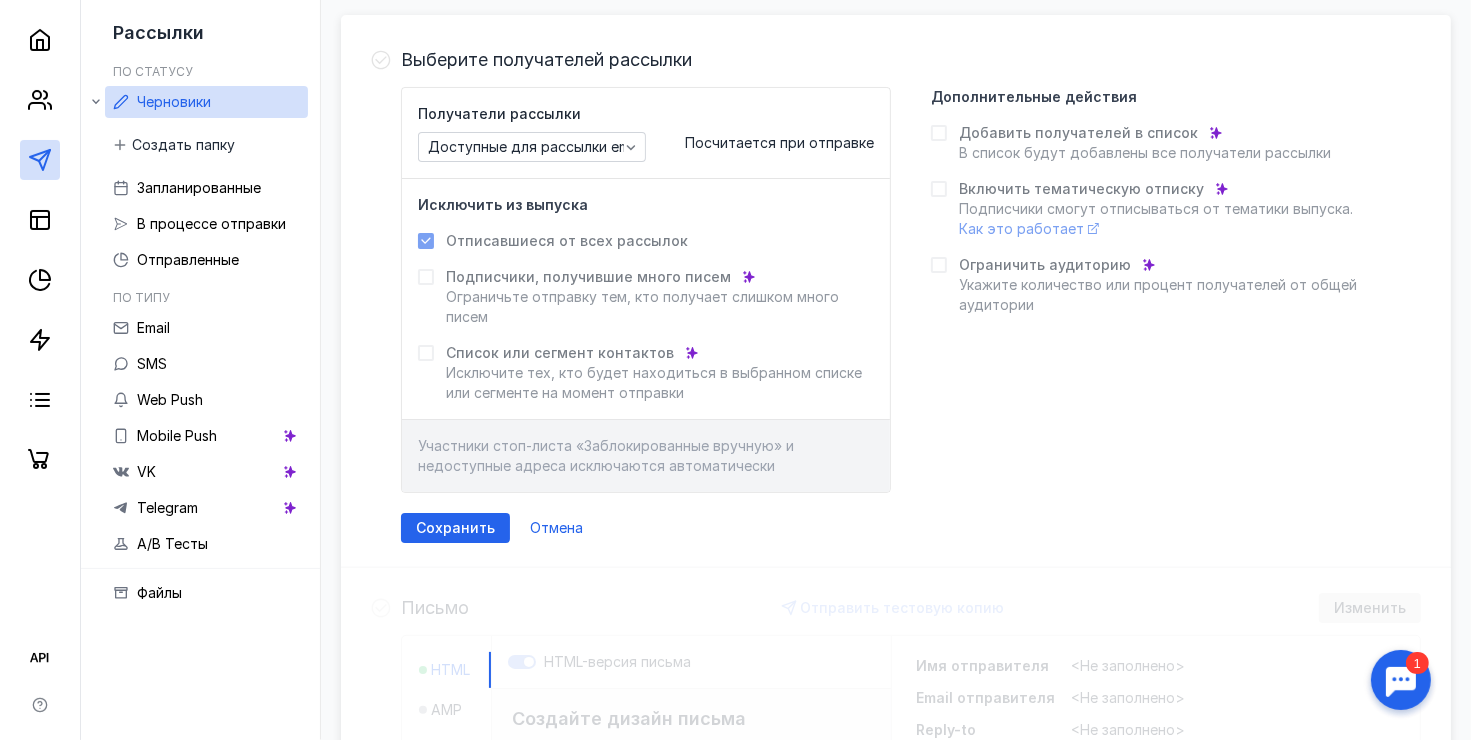 scroll, scrollTop: 300, scrollLeft: 0, axis: vertical 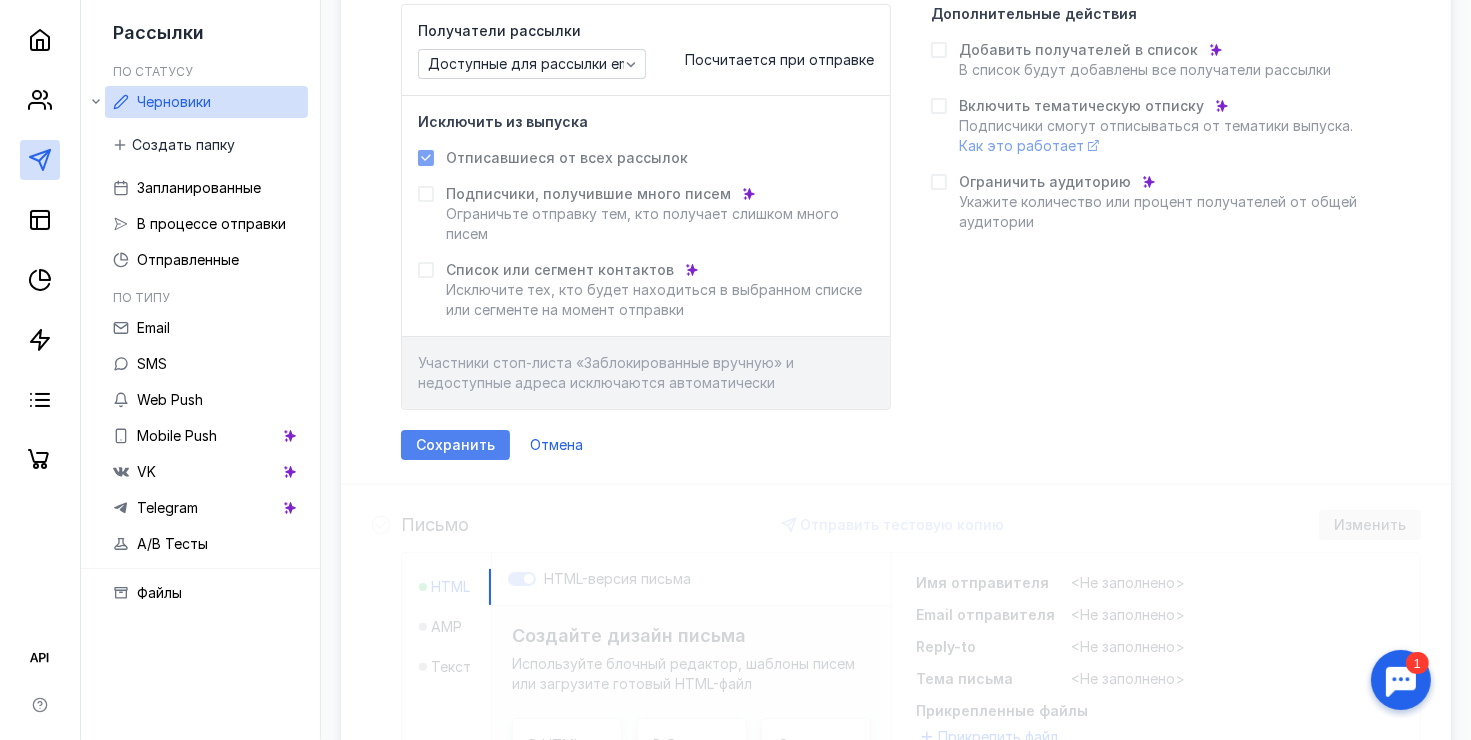 click on "Сохранить" at bounding box center [455, 445] 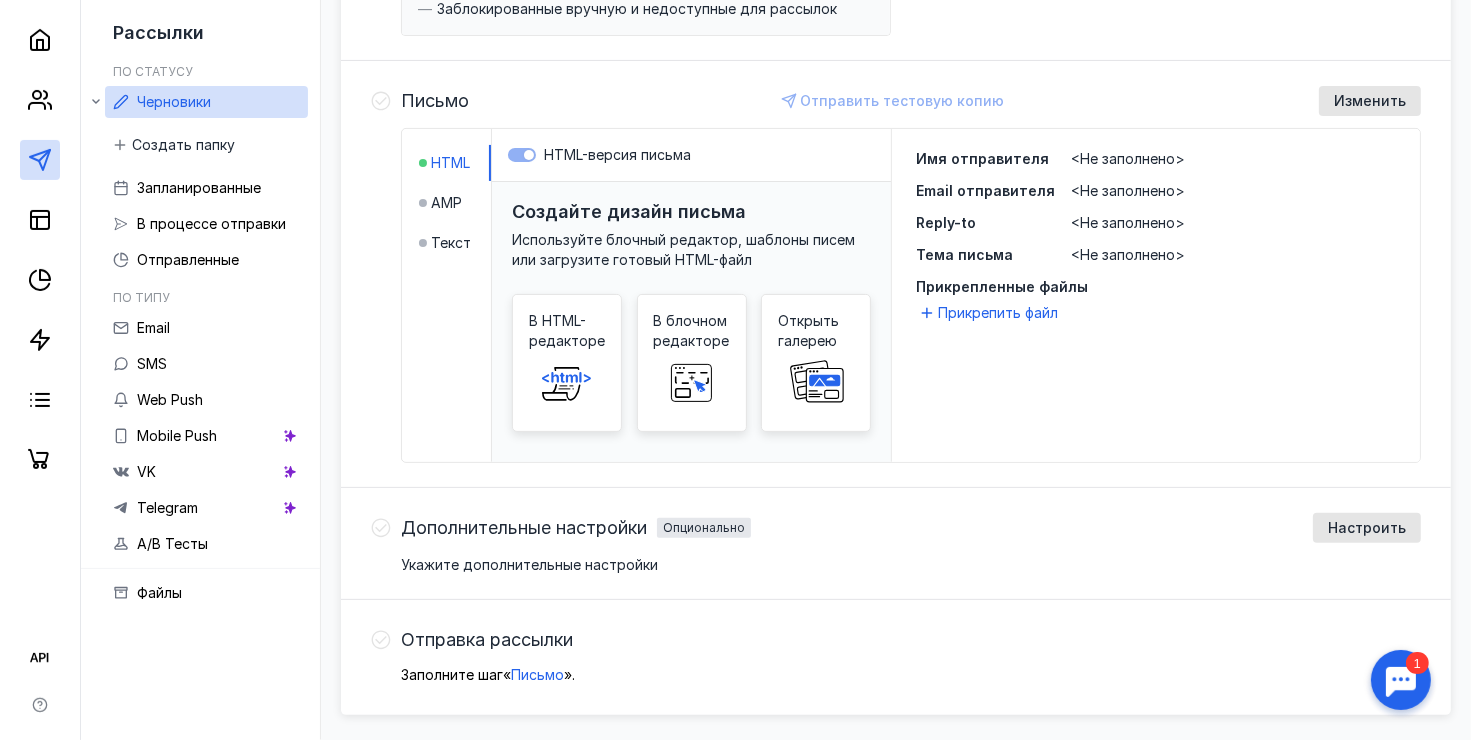 scroll, scrollTop: 526, scrollLeft: 0, axis: vertical 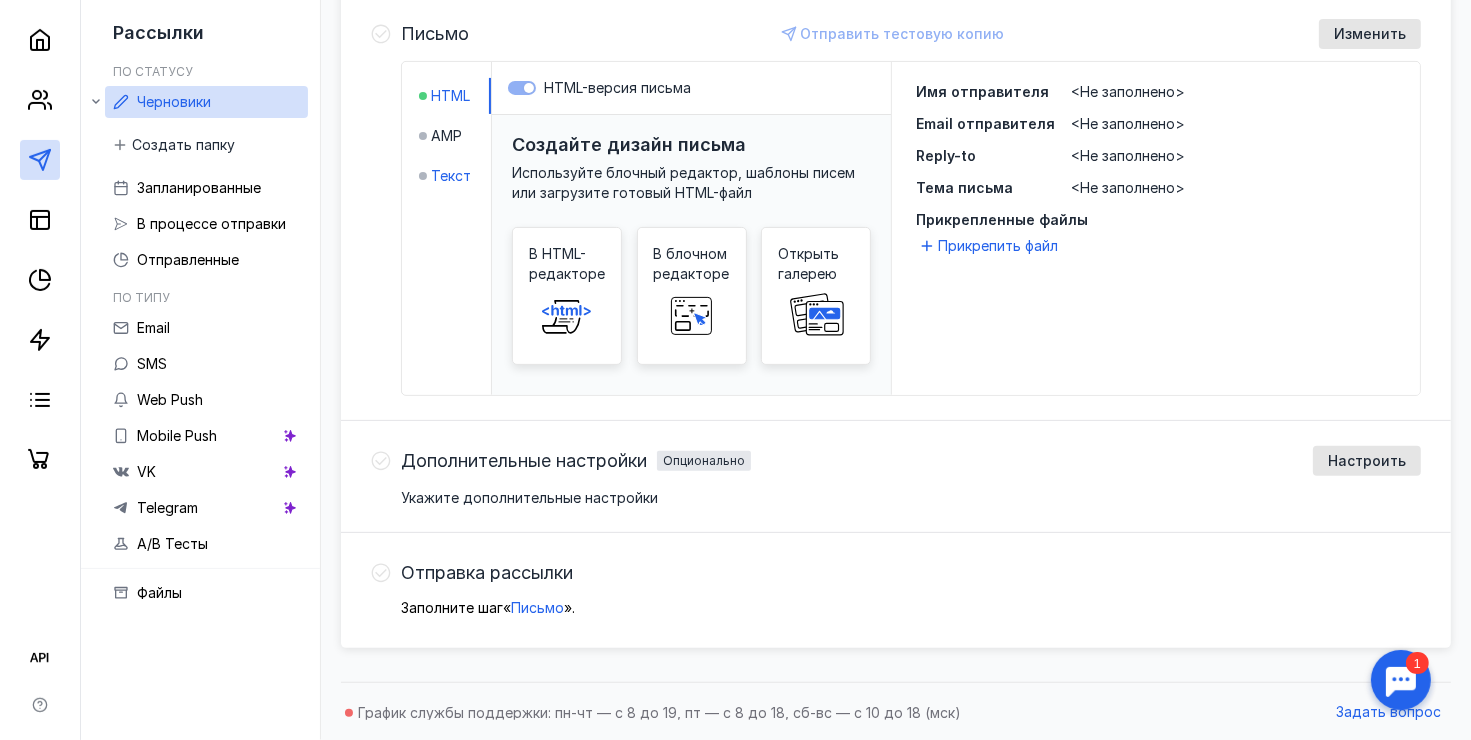 click on "Текст" at bounding box center [451, 176] 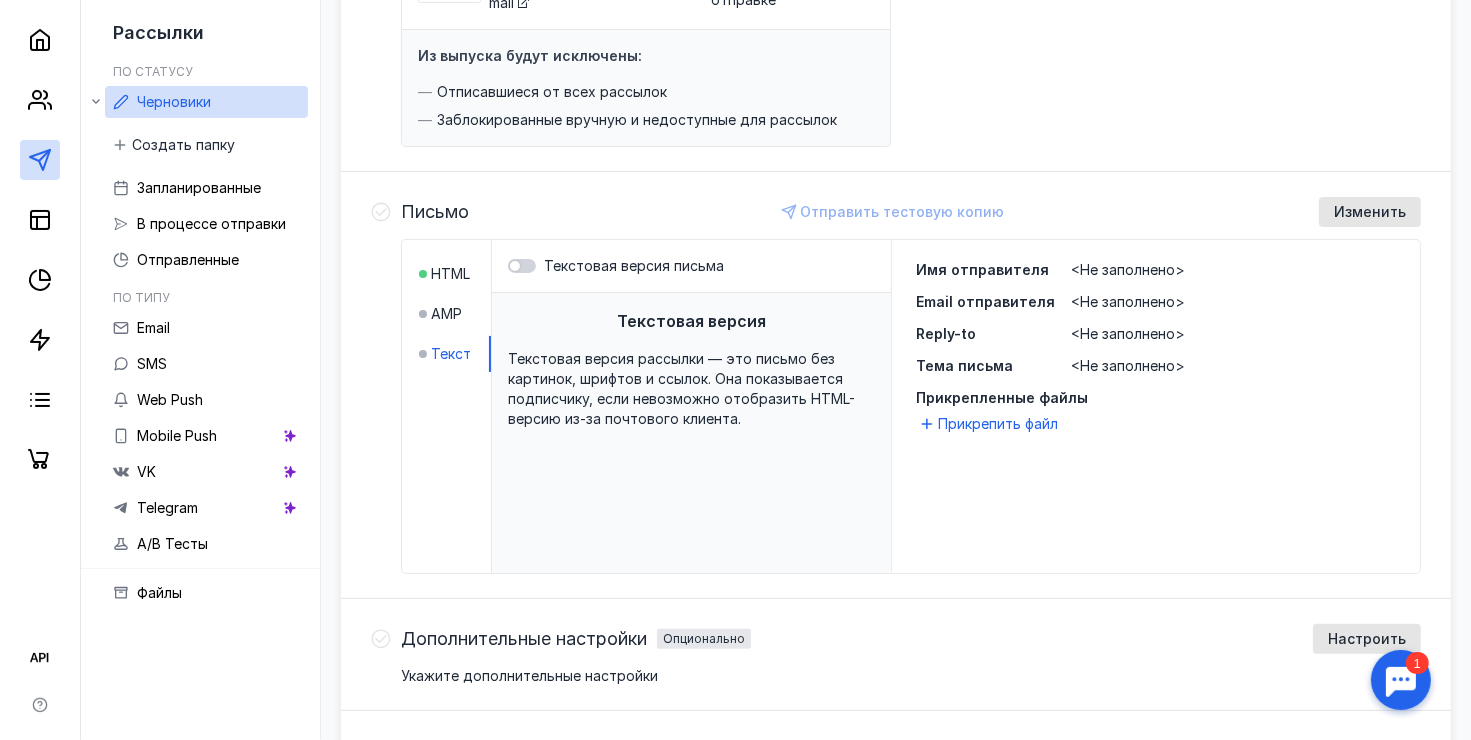 scroll, scrollTop: 426, scrollLeft: 0, axis: vertical 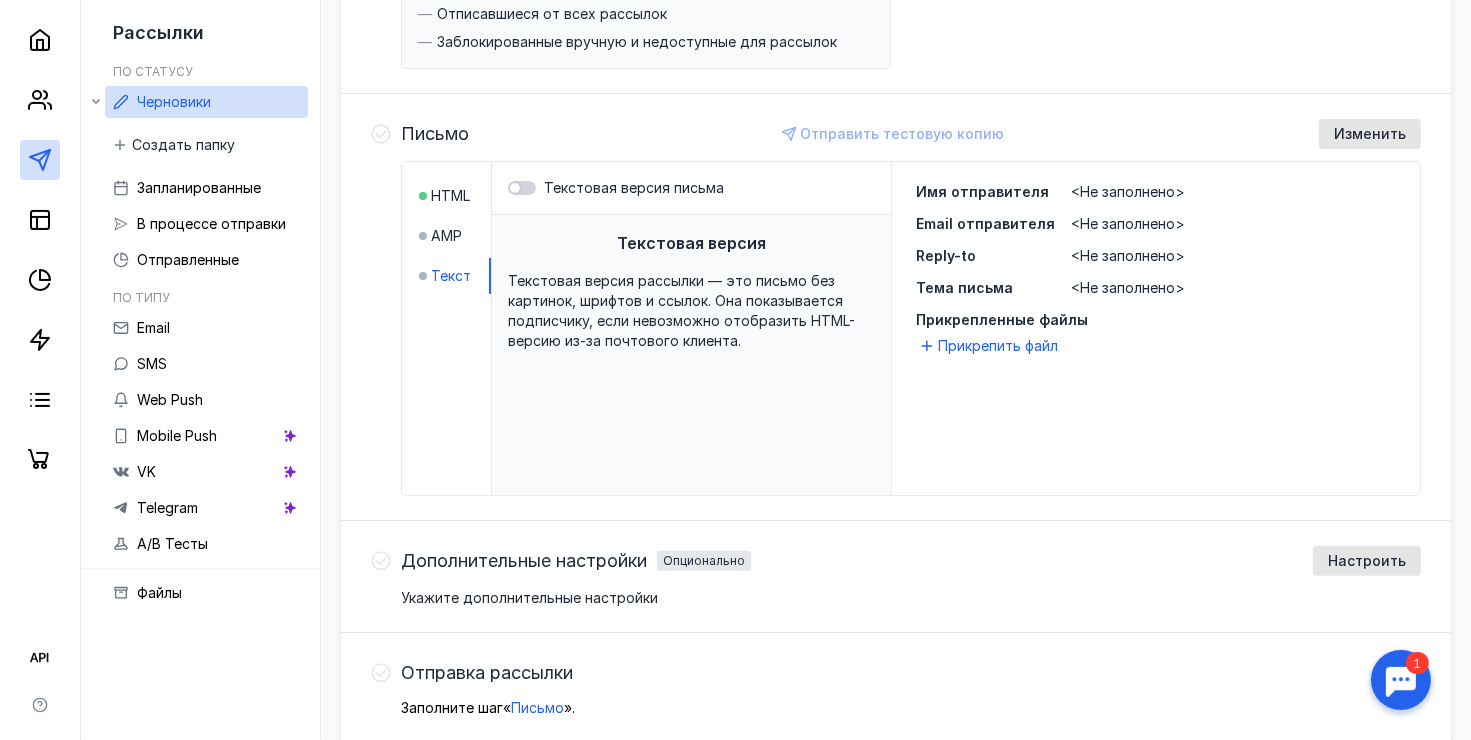 click on "<Не заполнено>" at bounding box center [1128, 191] 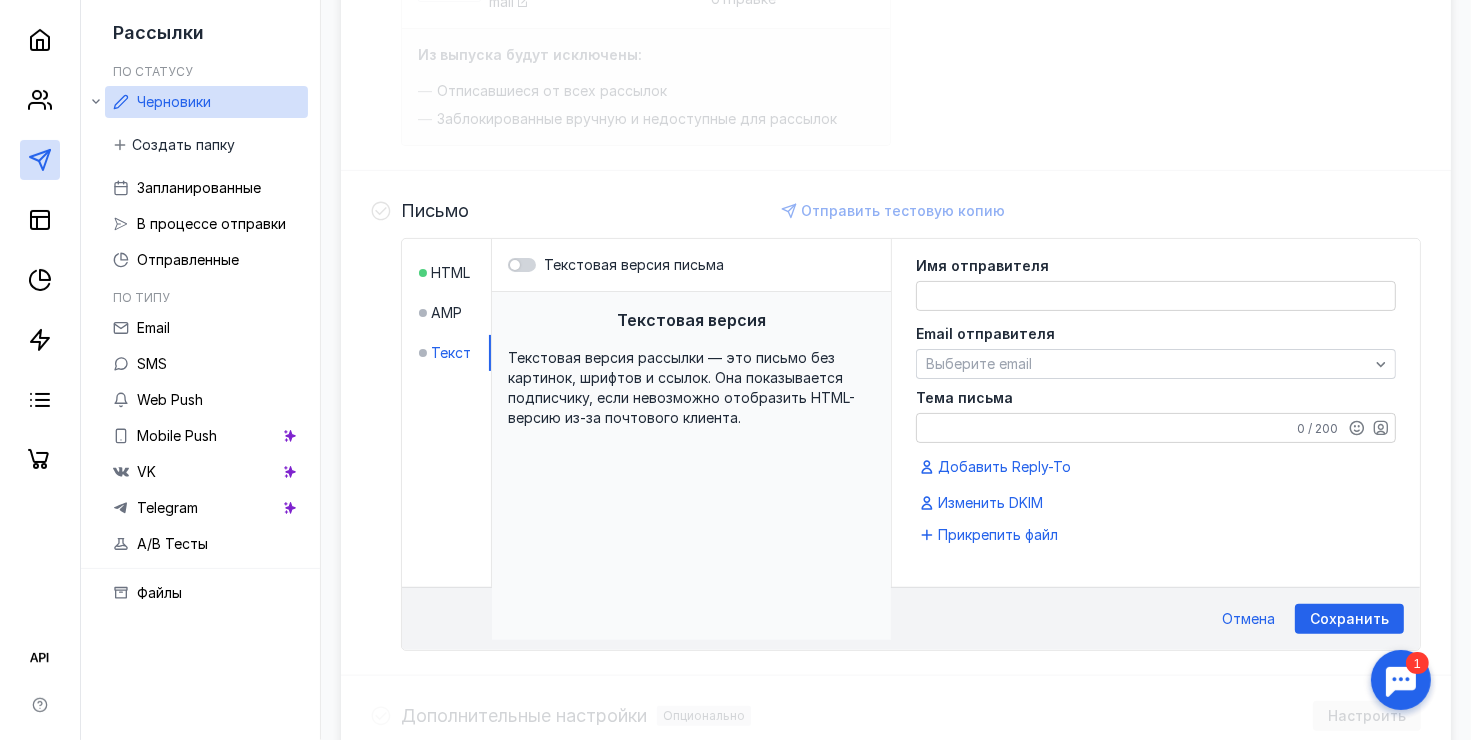 scroll, scrollTop: 317, scrollLeft: 0, axis: vertical 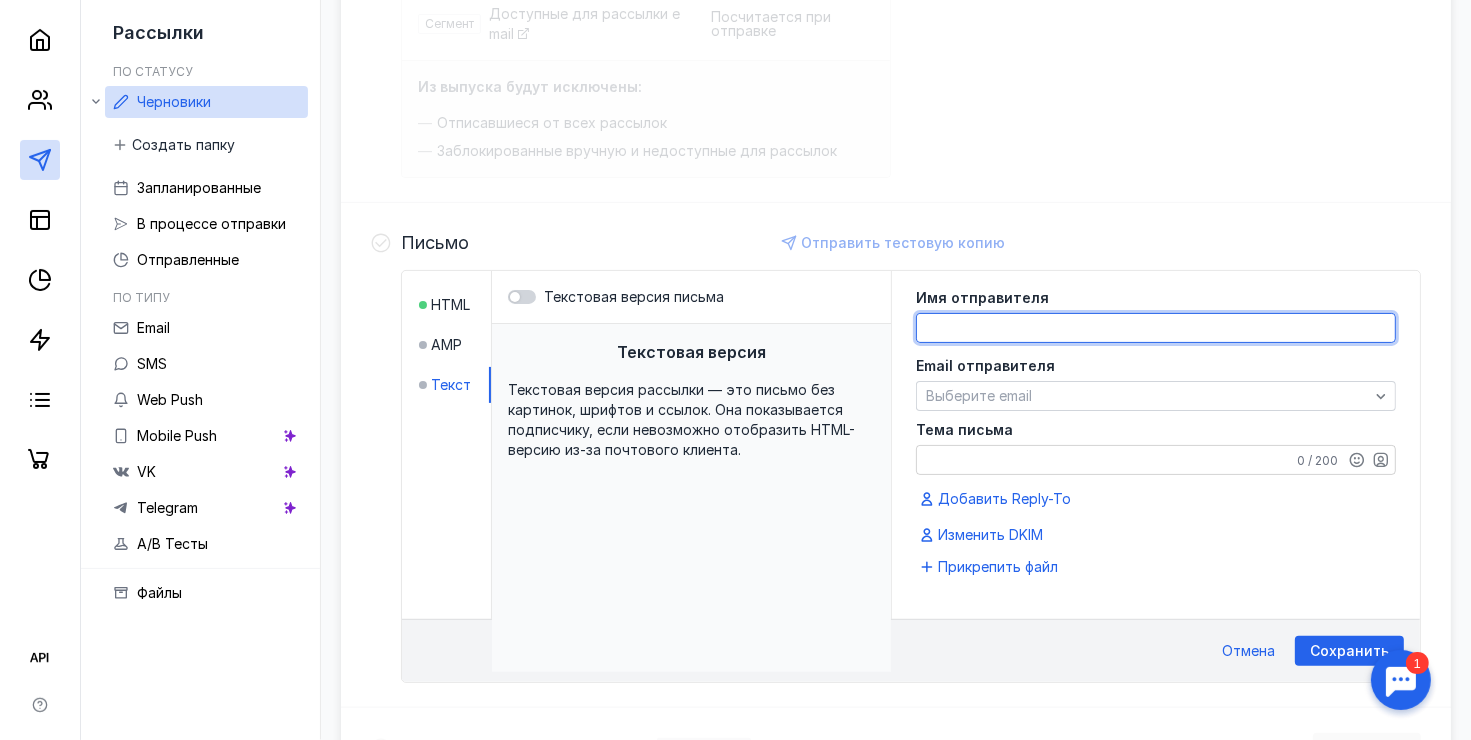 click 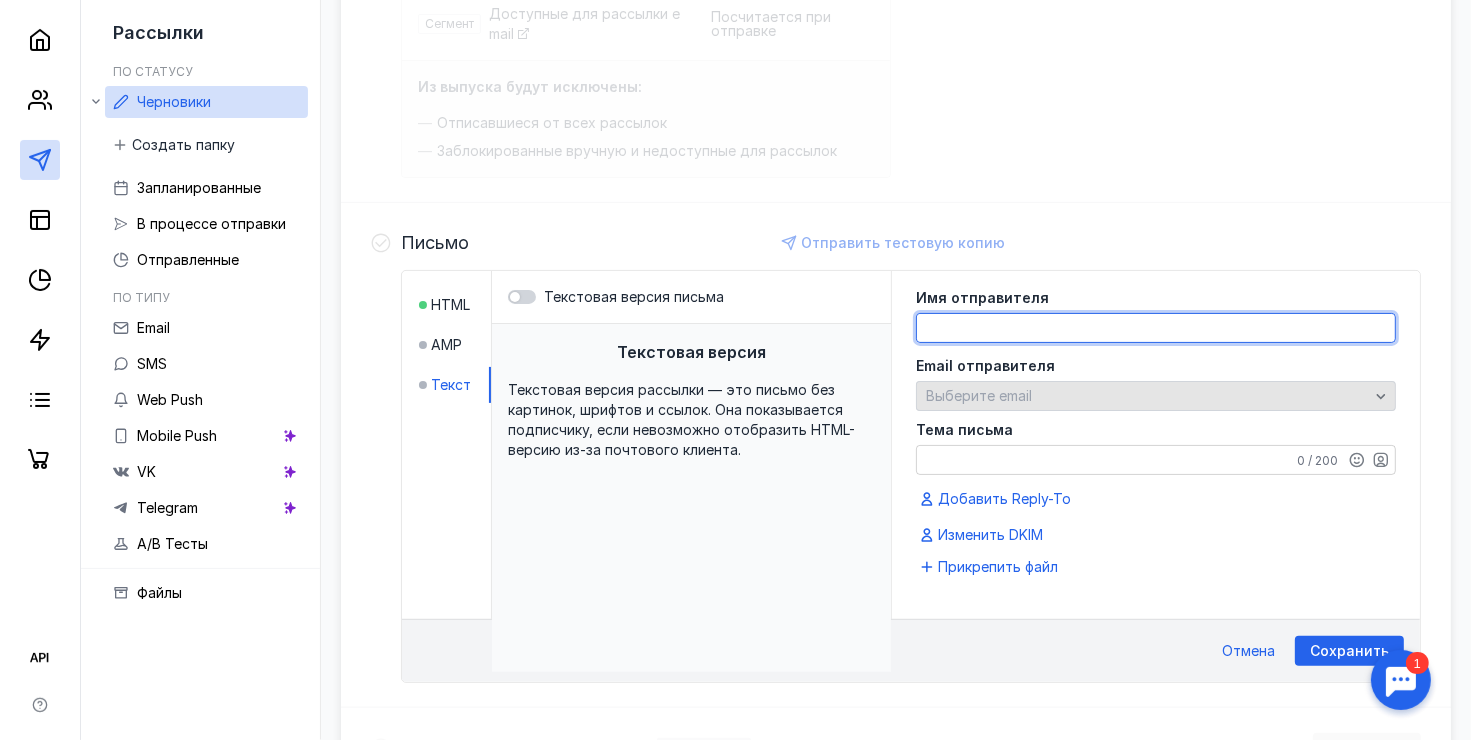 click on "Email отправителя Выберите email" at bounding box center (1156, 385) 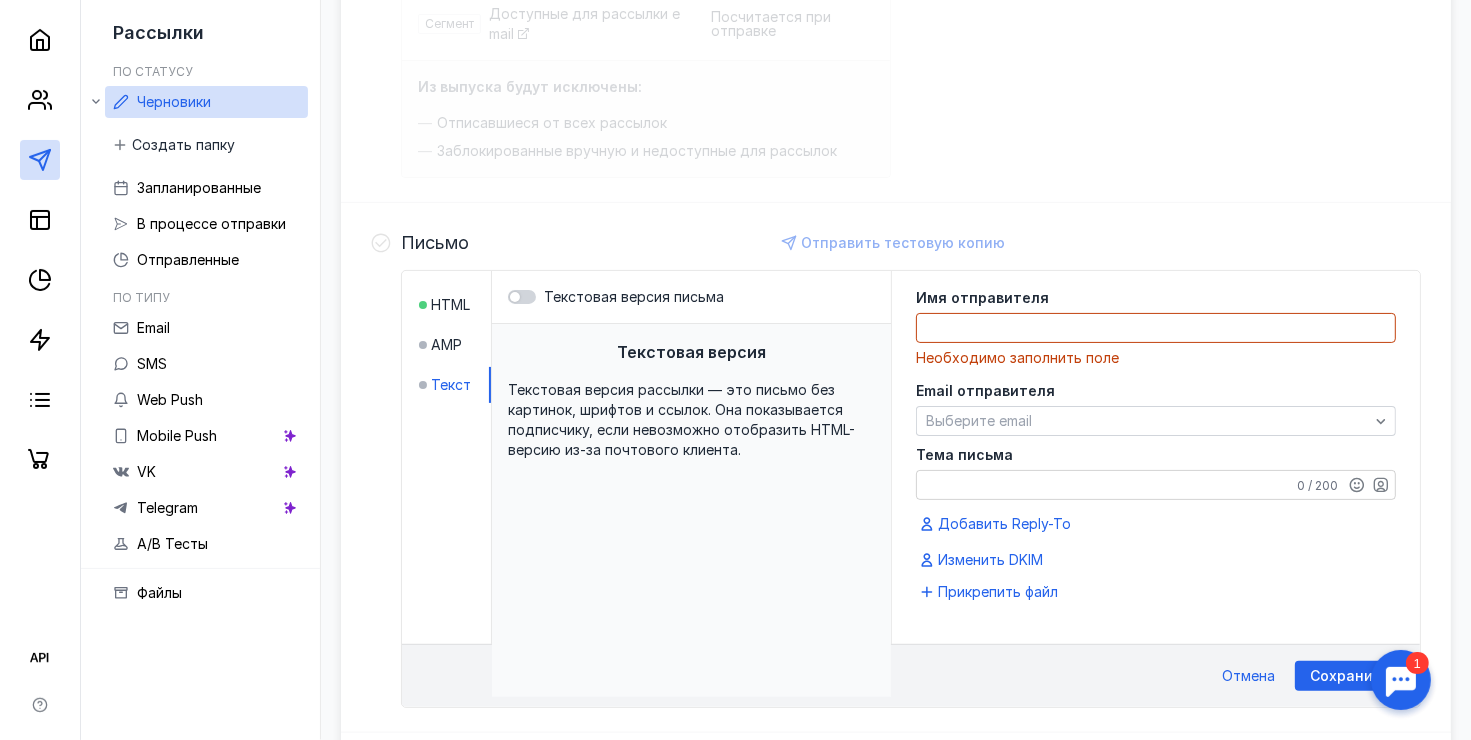 click 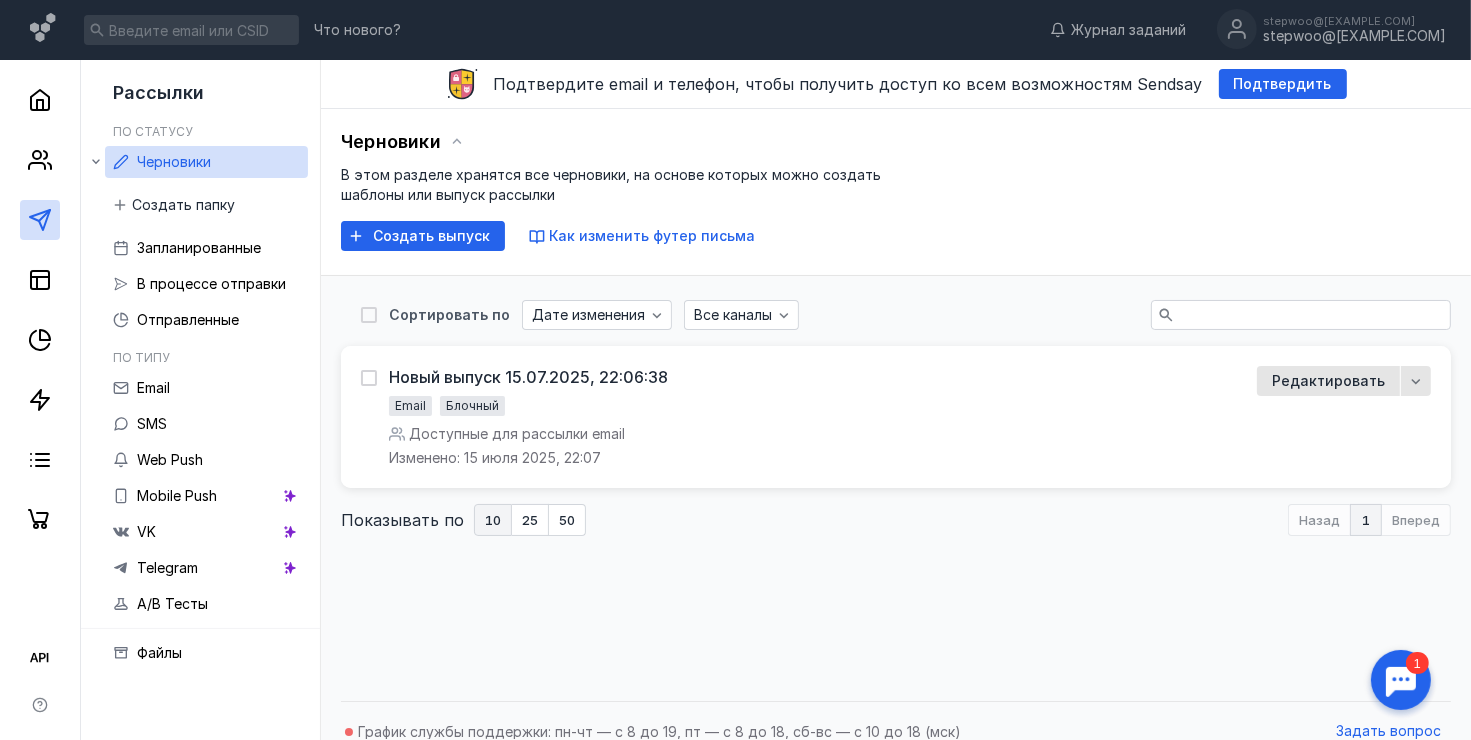 scroll, scrollTop: 0, scrollLeft: 0, axis: both 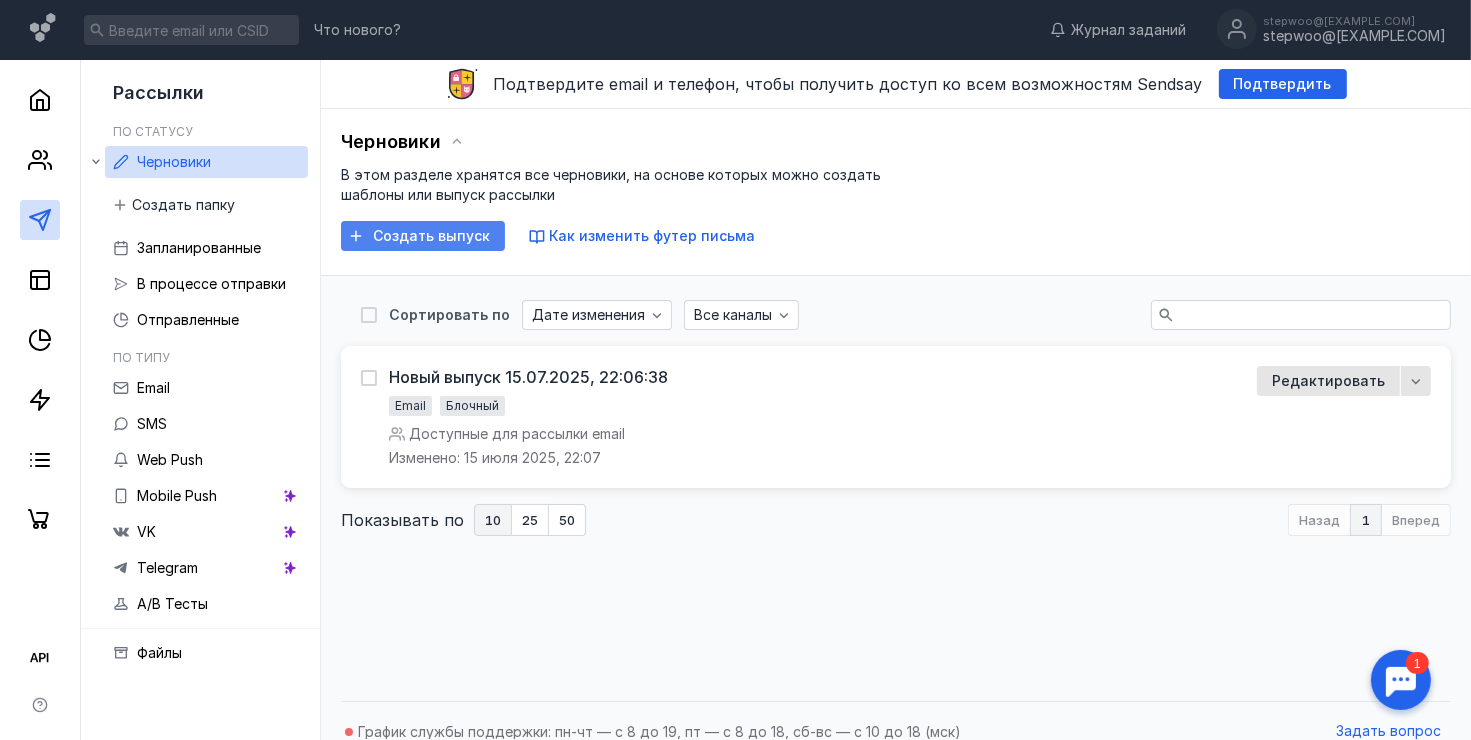 click on "Создать выпуск" at bounding box center (423, 236) 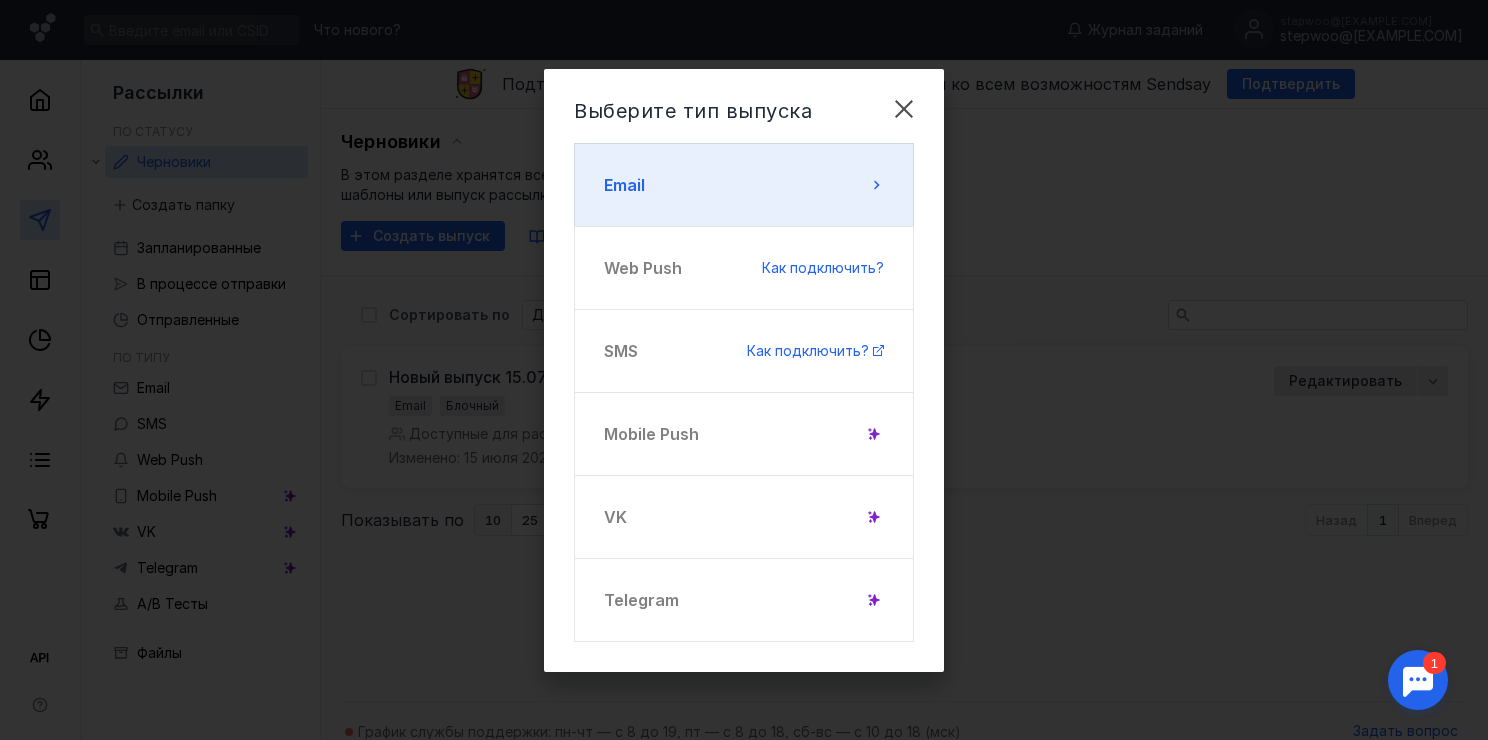 click on "Email" at bounding box center [744, 185] 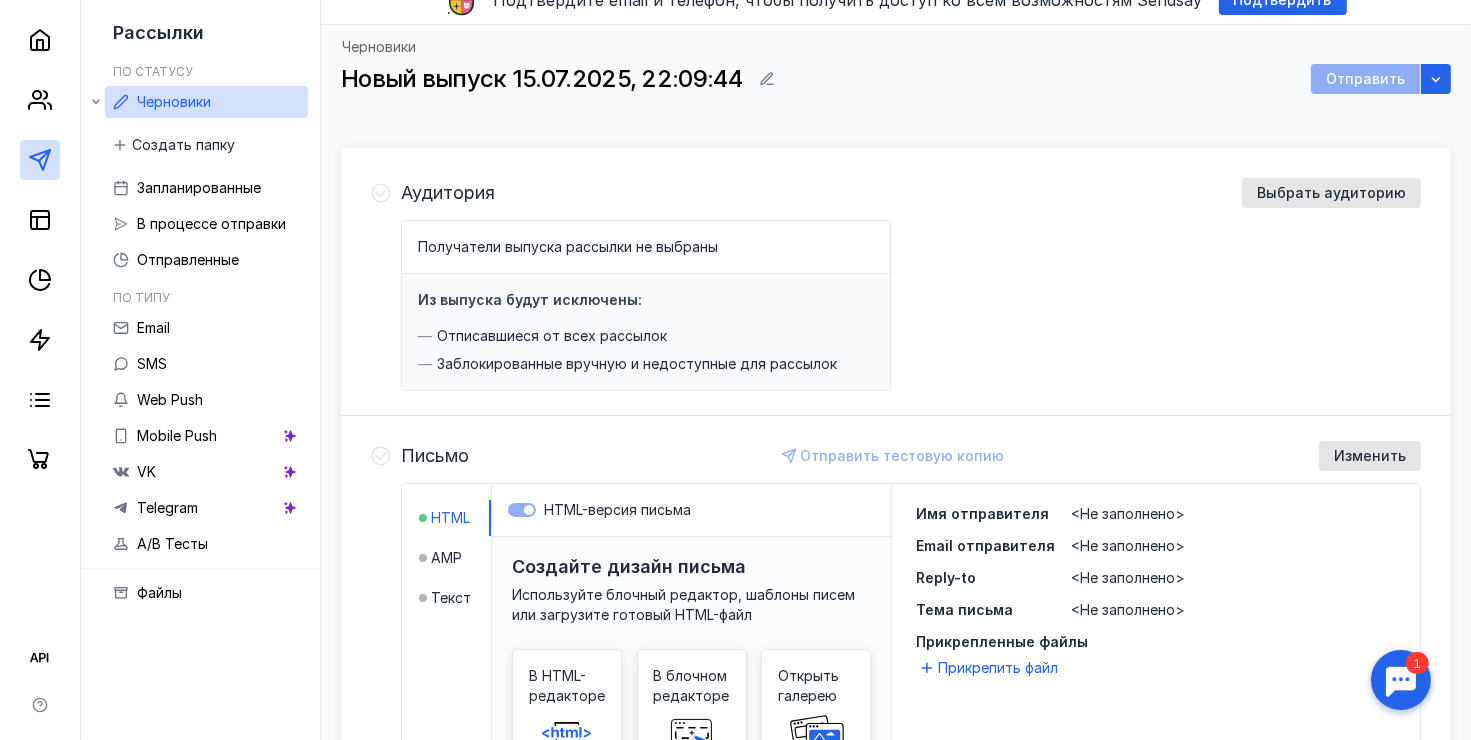 scroll, scrollTop: 0, scrollLeft: 0, axis: both 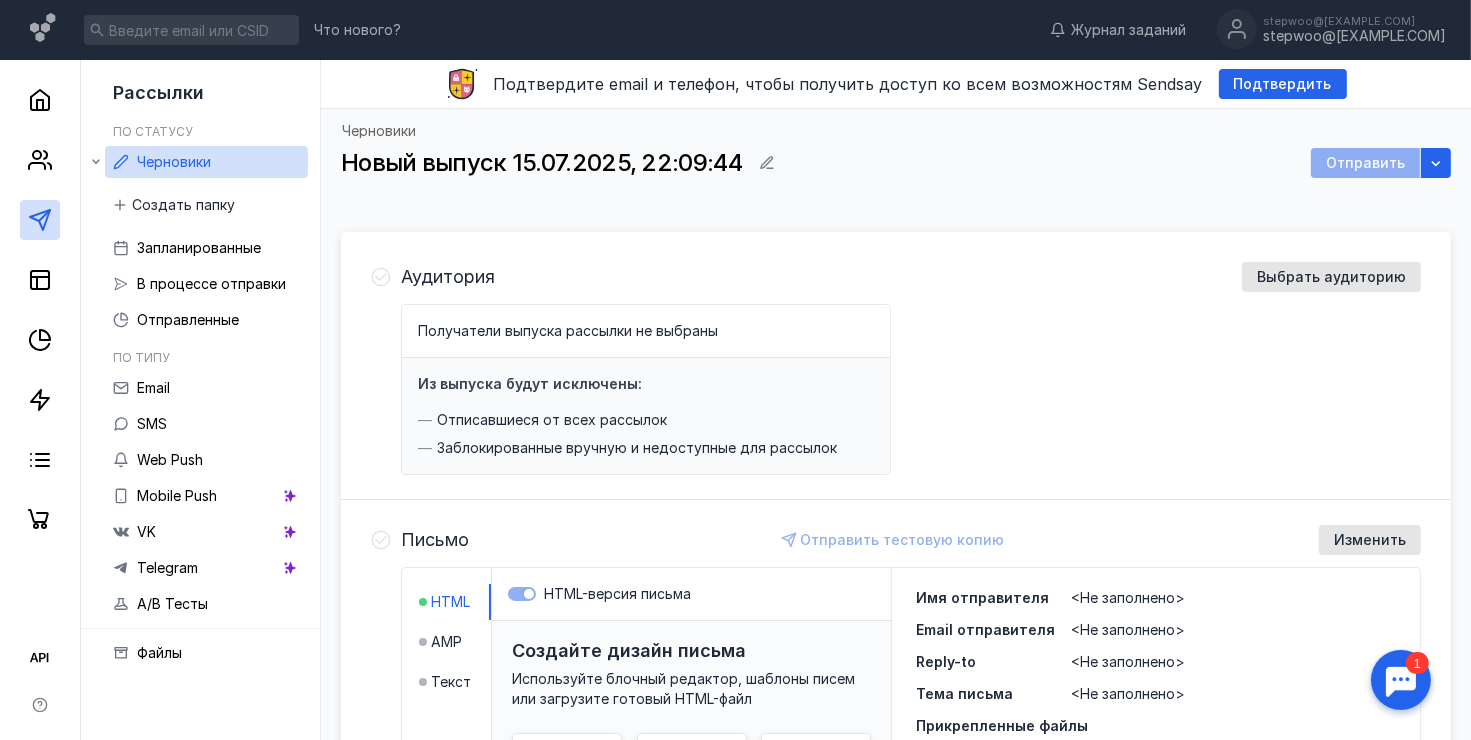 click on "Получатели выпуска рассылки не выбраны" at bounding box center [568, 330] 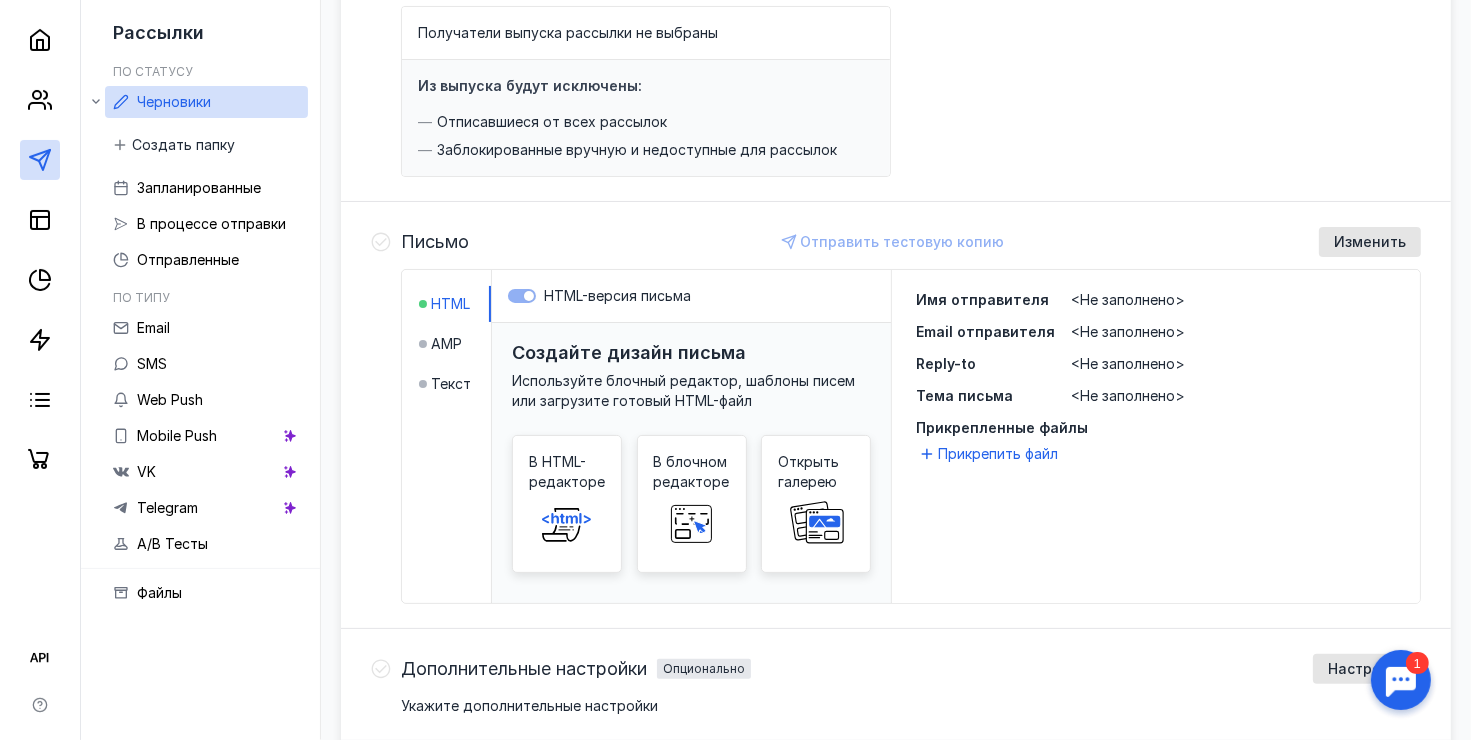 scroll, scrollTop: 300, scrollLeft: 0, axis: vertical 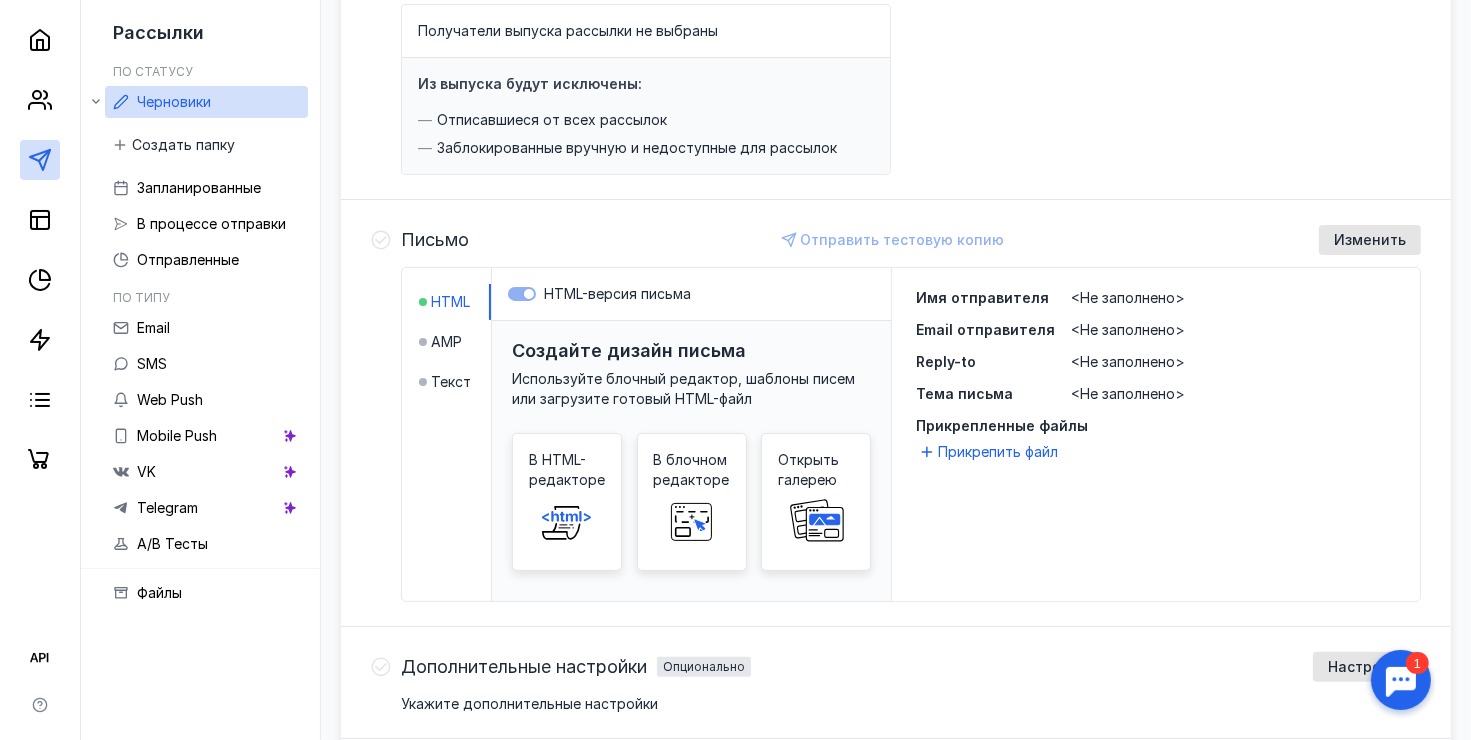 click on "Аудитория Выбрать аудиторию Получатели выпуска рассылки не выбраны Из выпуска будут исключены: Отписавшиеся от всех рассылок Заблокированные вручную и недоступные для рассылок" at bounding box center [896, 68] 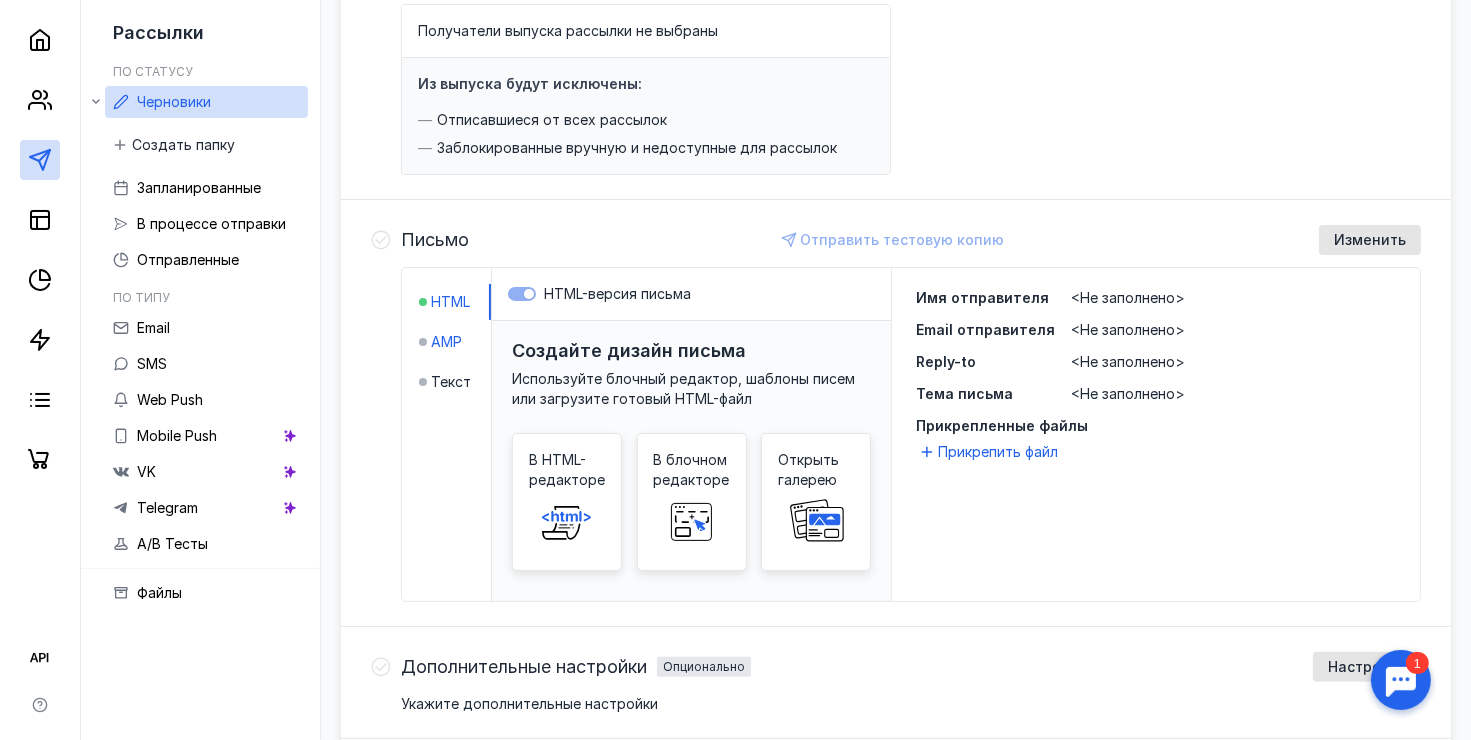 click on "AMP" at bounding box center (446, 342) 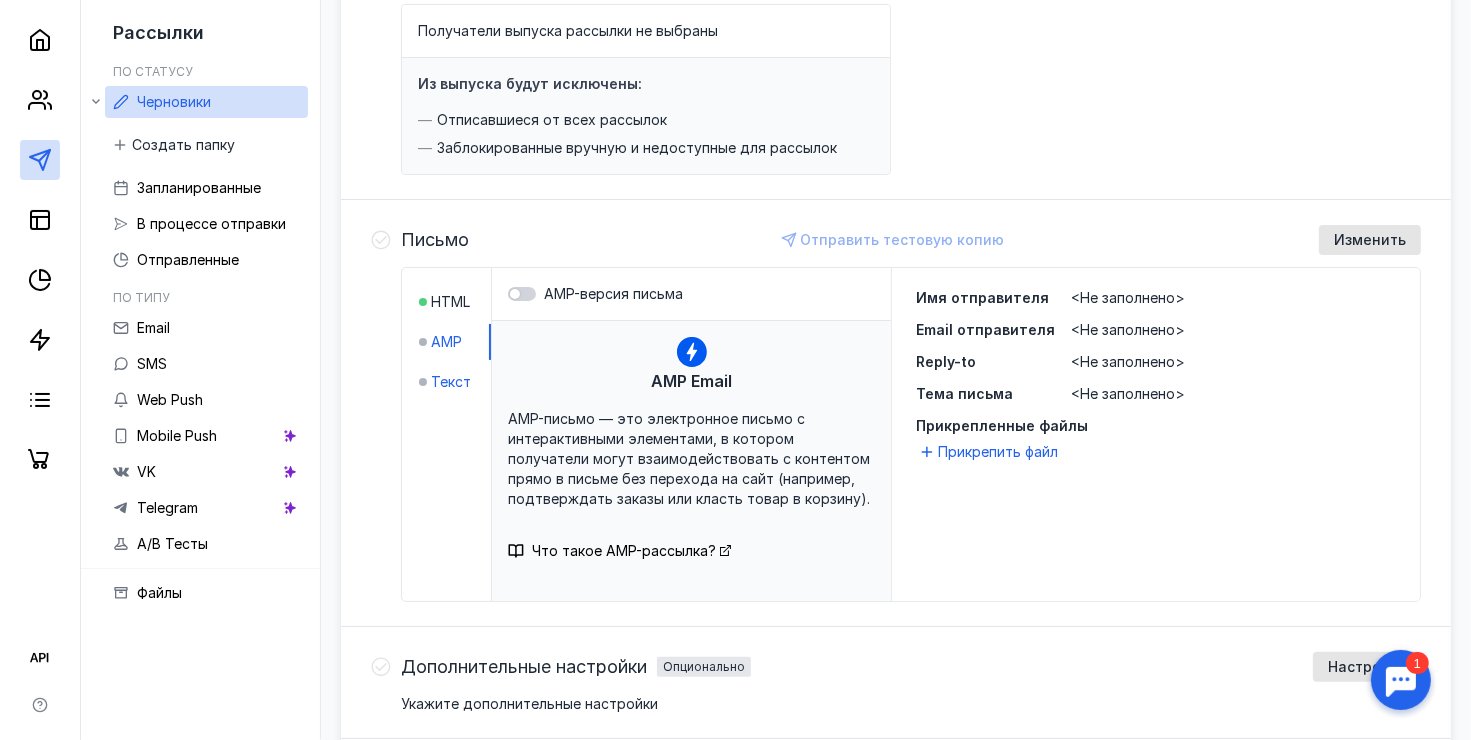 click on "Текст" at bounding box center [451, 382] 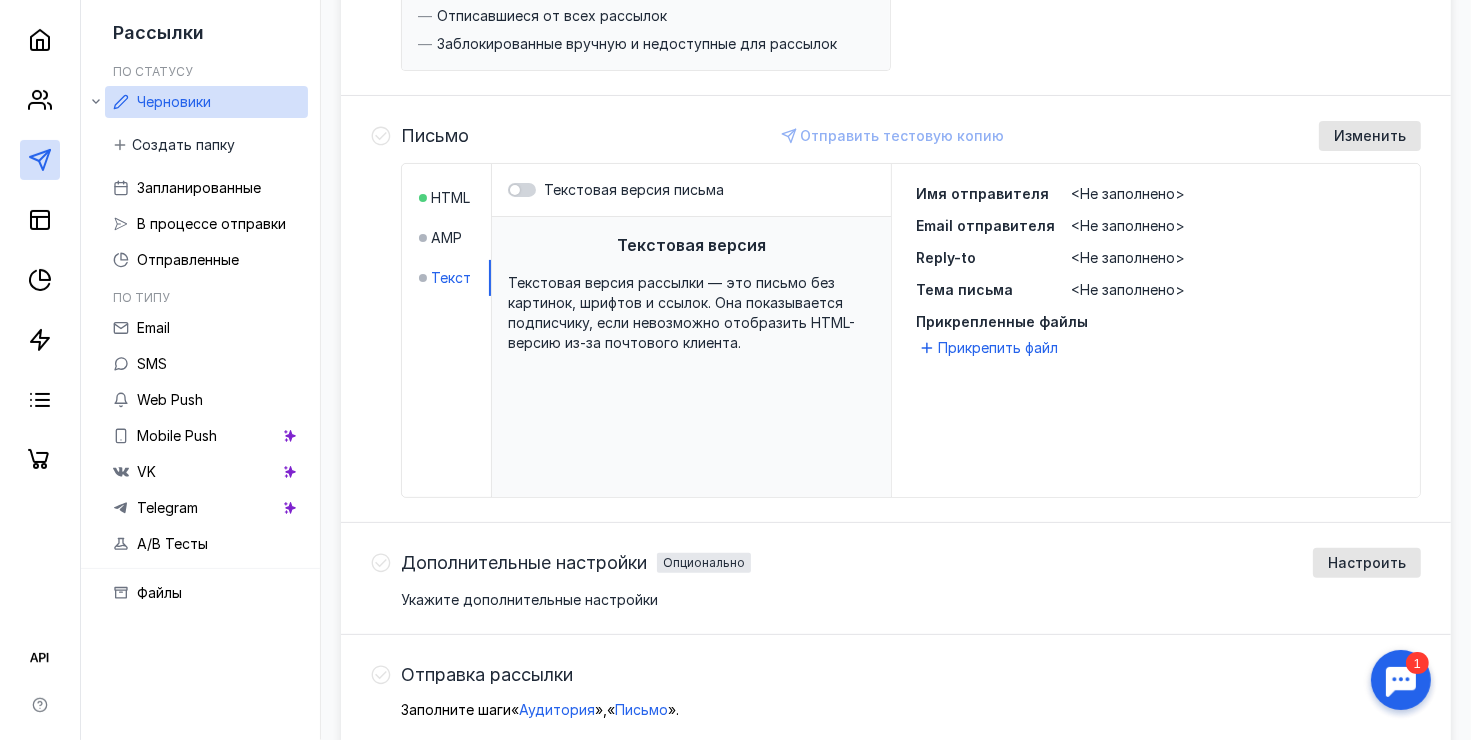 scroll, scrollTop: 400, scrollLeft: 0, axis: vertical 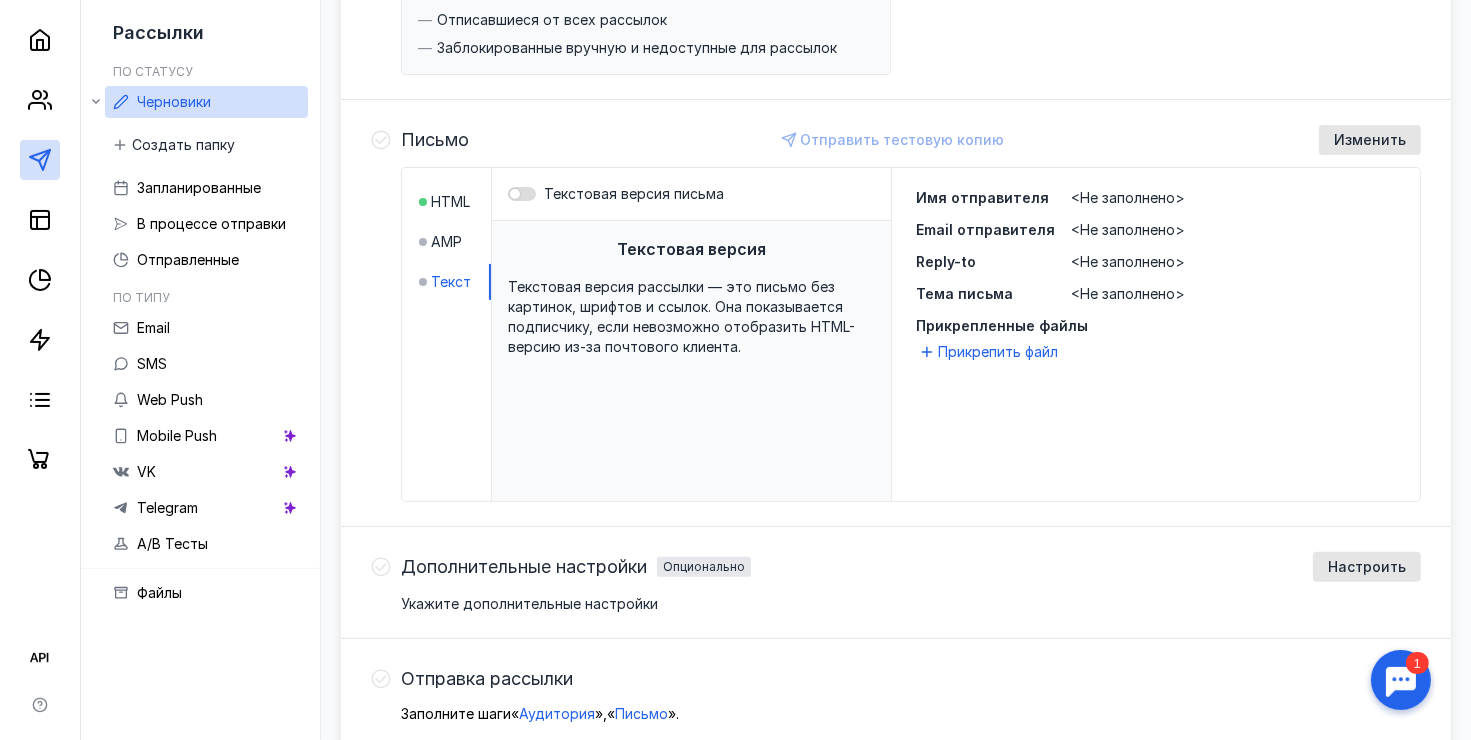 click at bounding box center [515, 194] 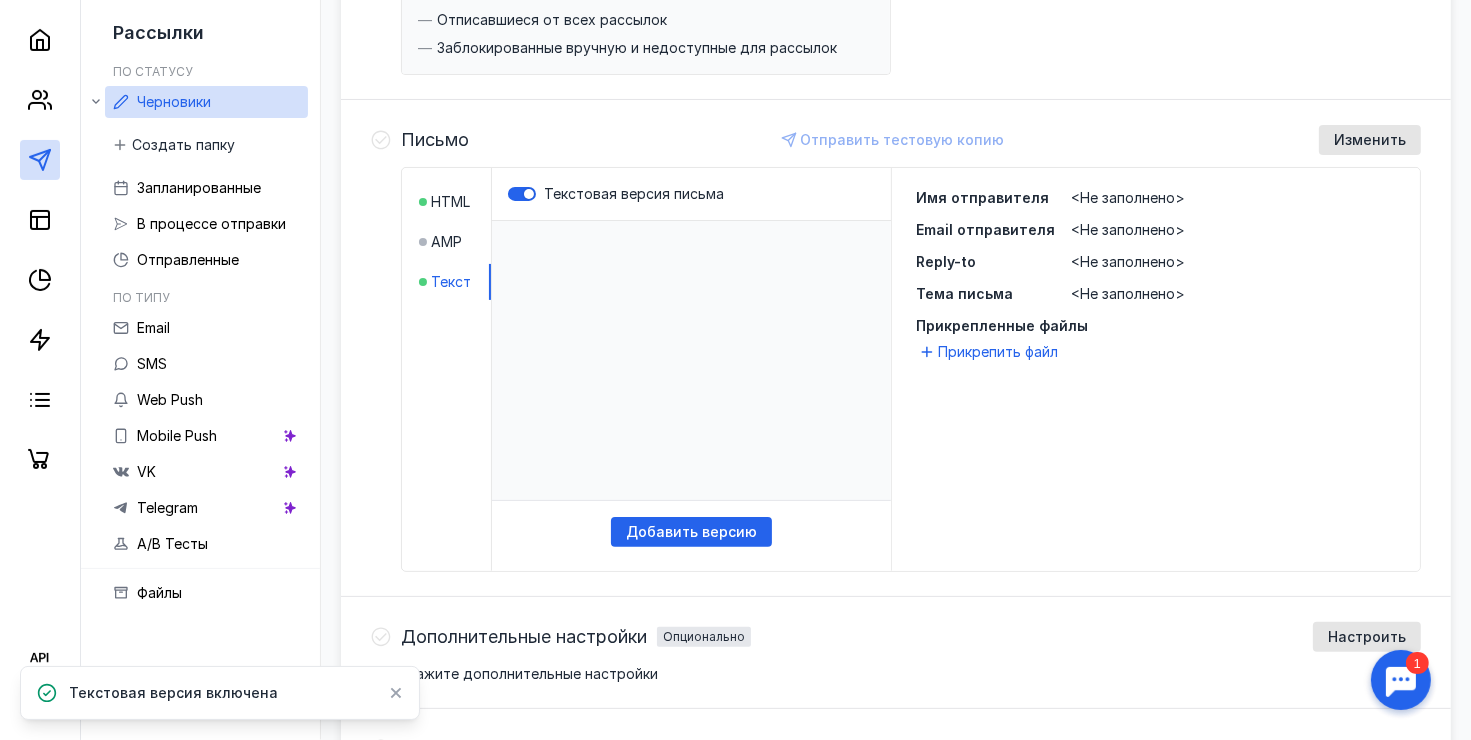 click on "​" at bounding box center (691, 361) 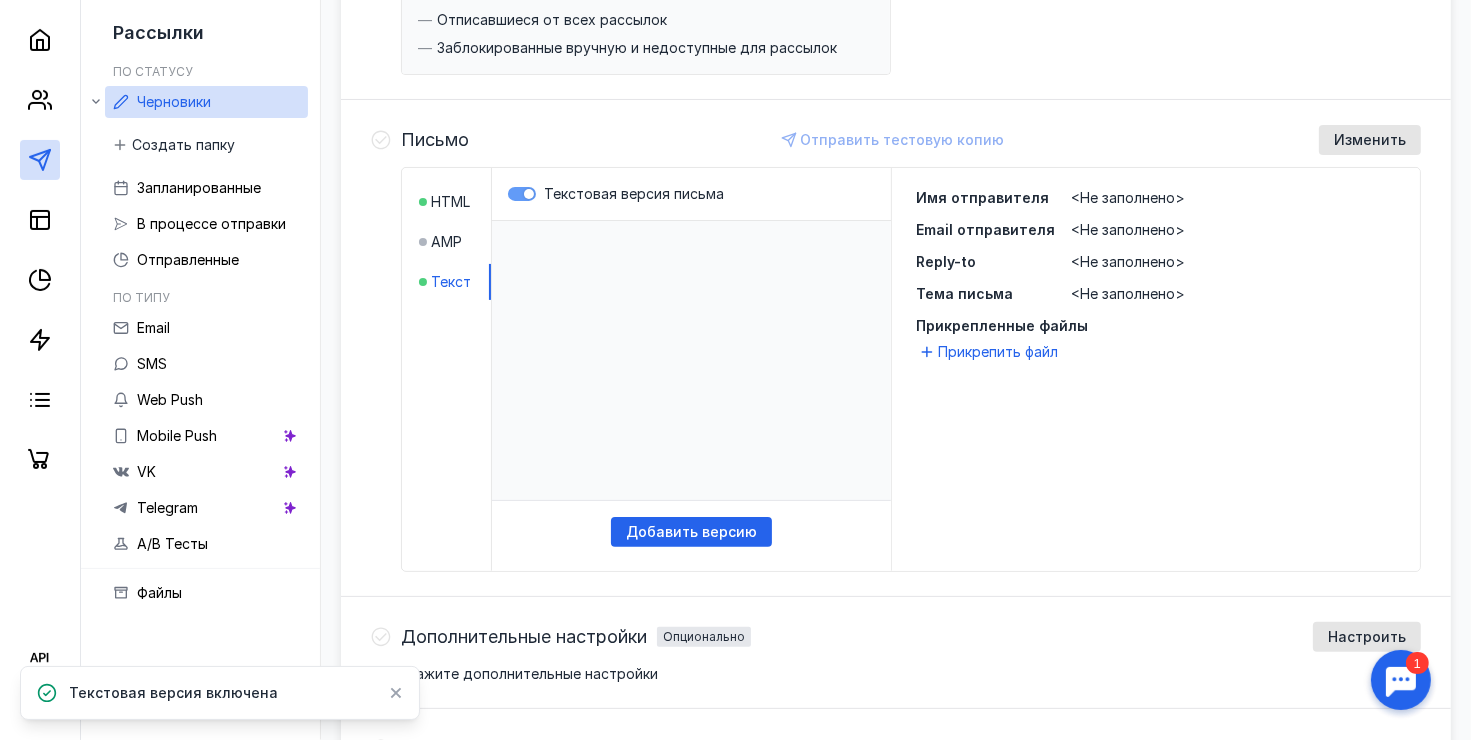 click at bounding box center (529, 194) 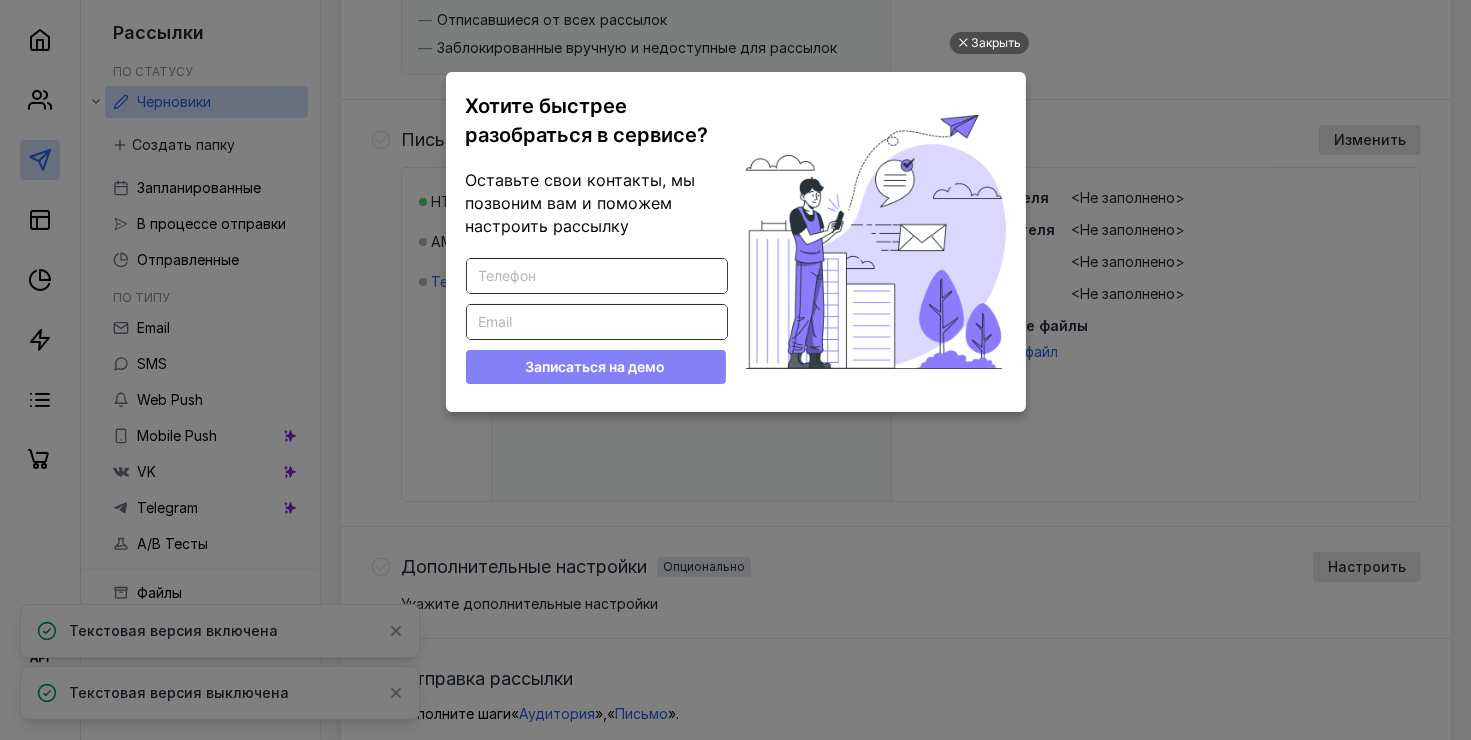 scroll, scrollTop: 0, scrollLeft: 0, axis: both 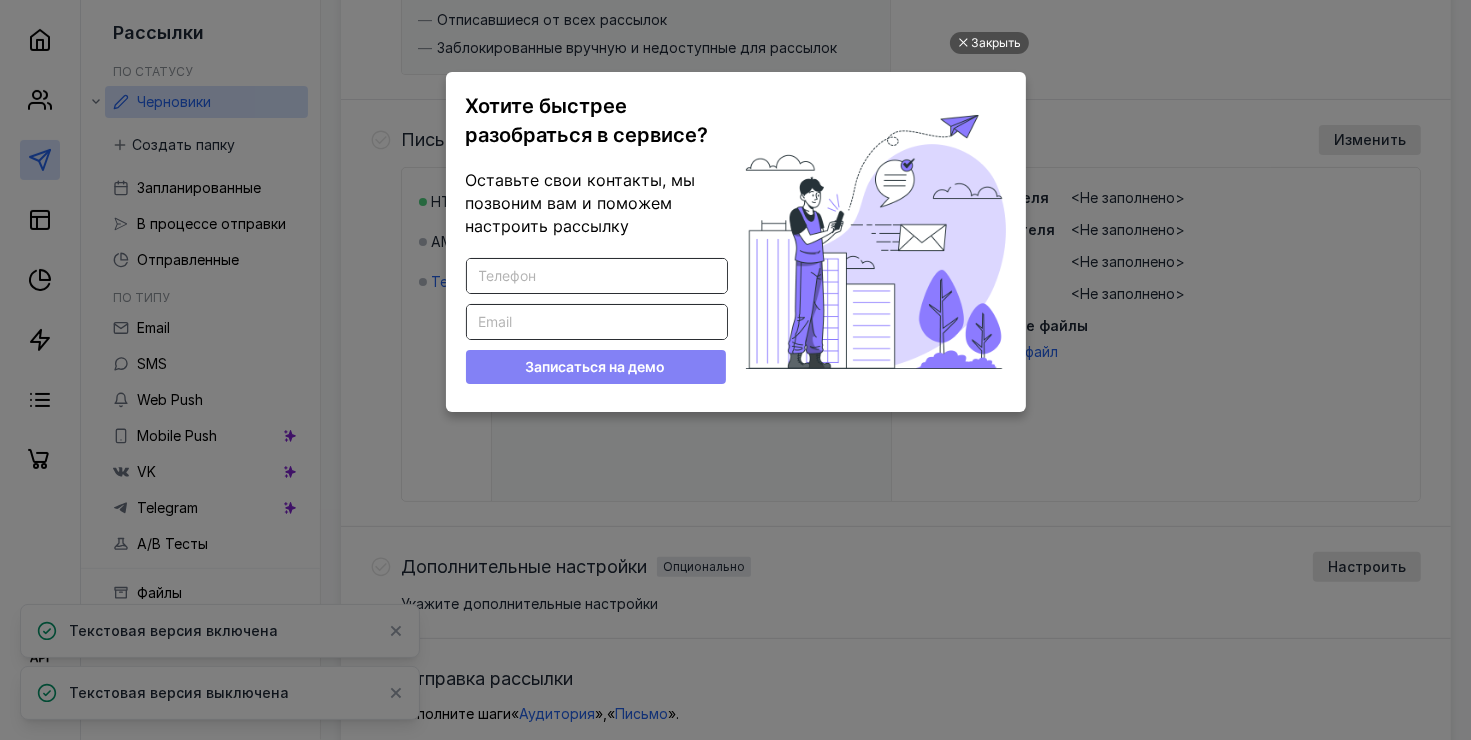 click on "Введите корректный телефон" at bounding box center [597, 276] 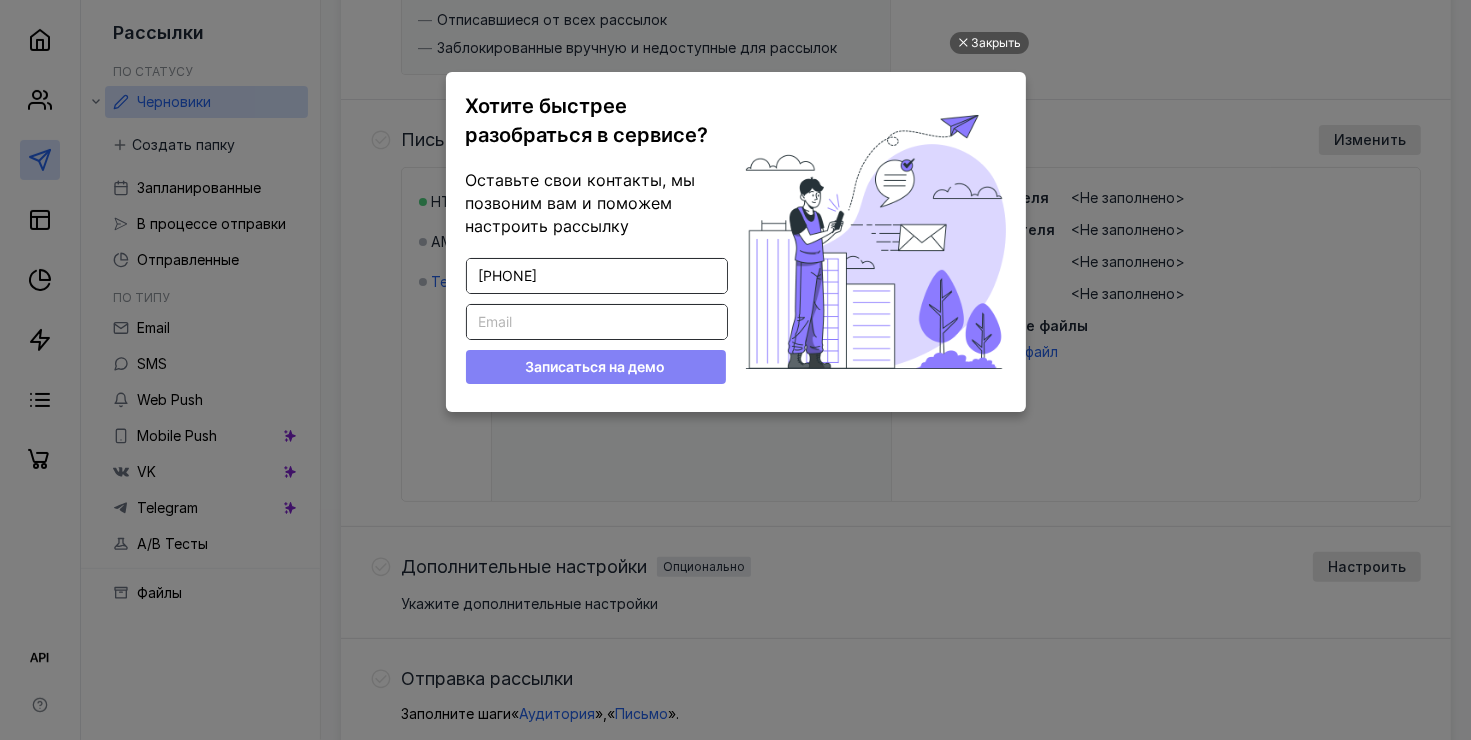 type on "[PHONE]" 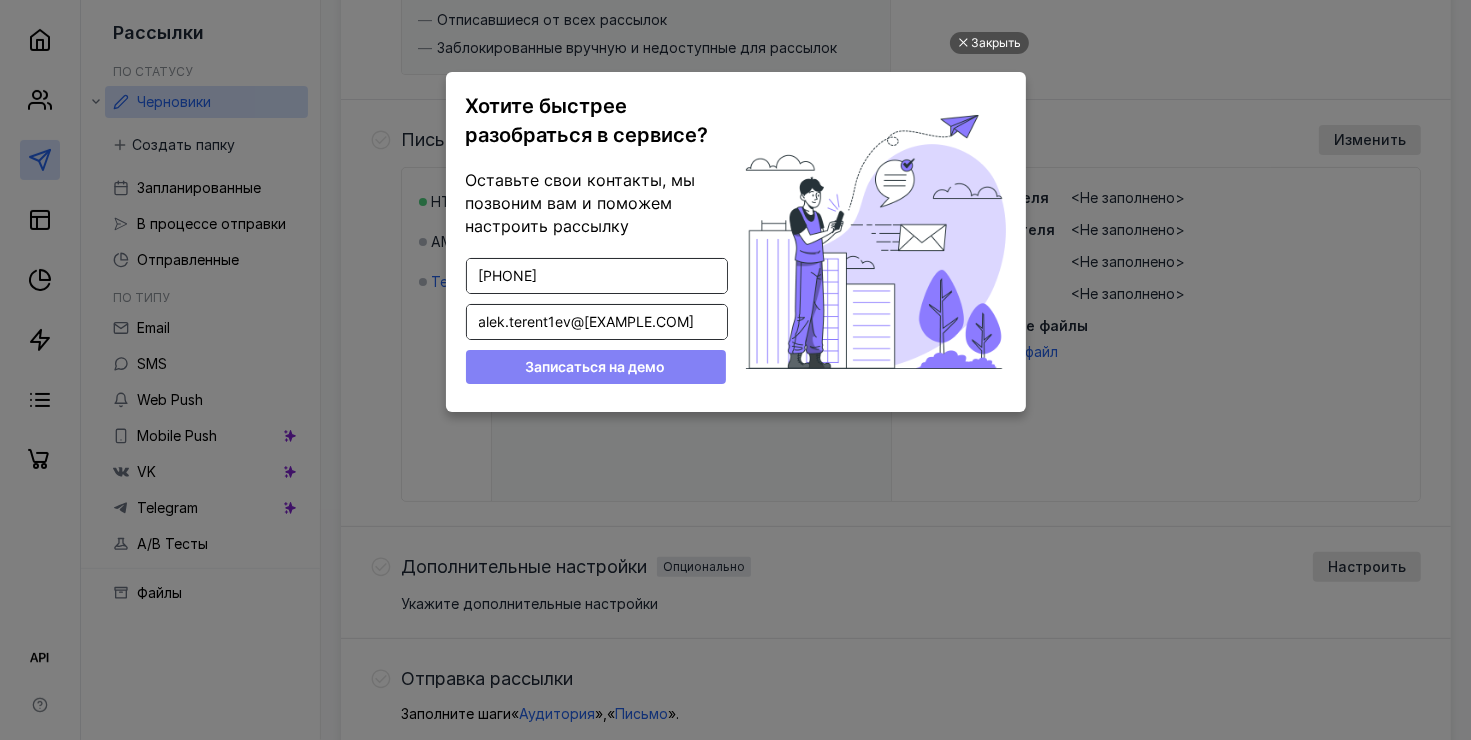 type on "alek.terent1ev@[EXAMPLE.COM]" 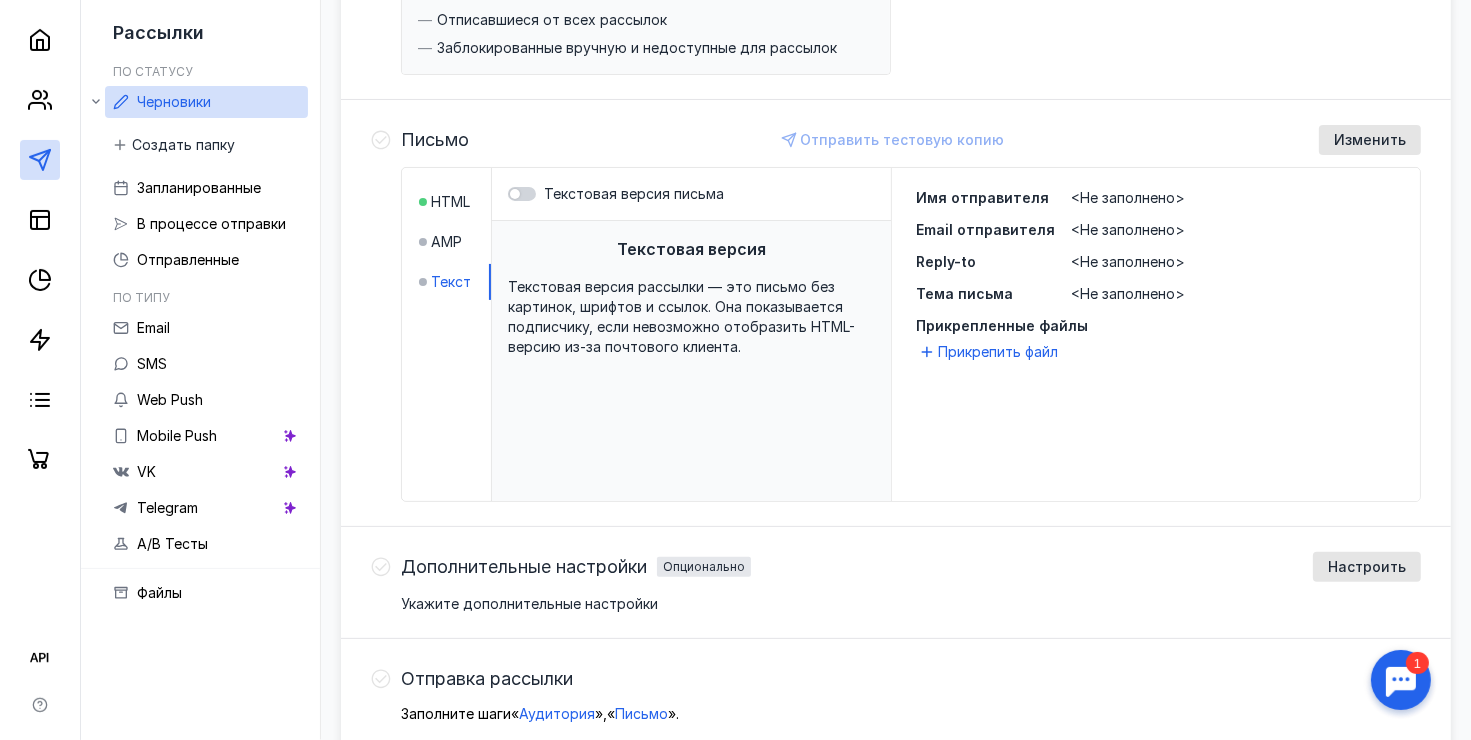 scroll, scrollTop: 0, scrollLeft: 0, axis: both 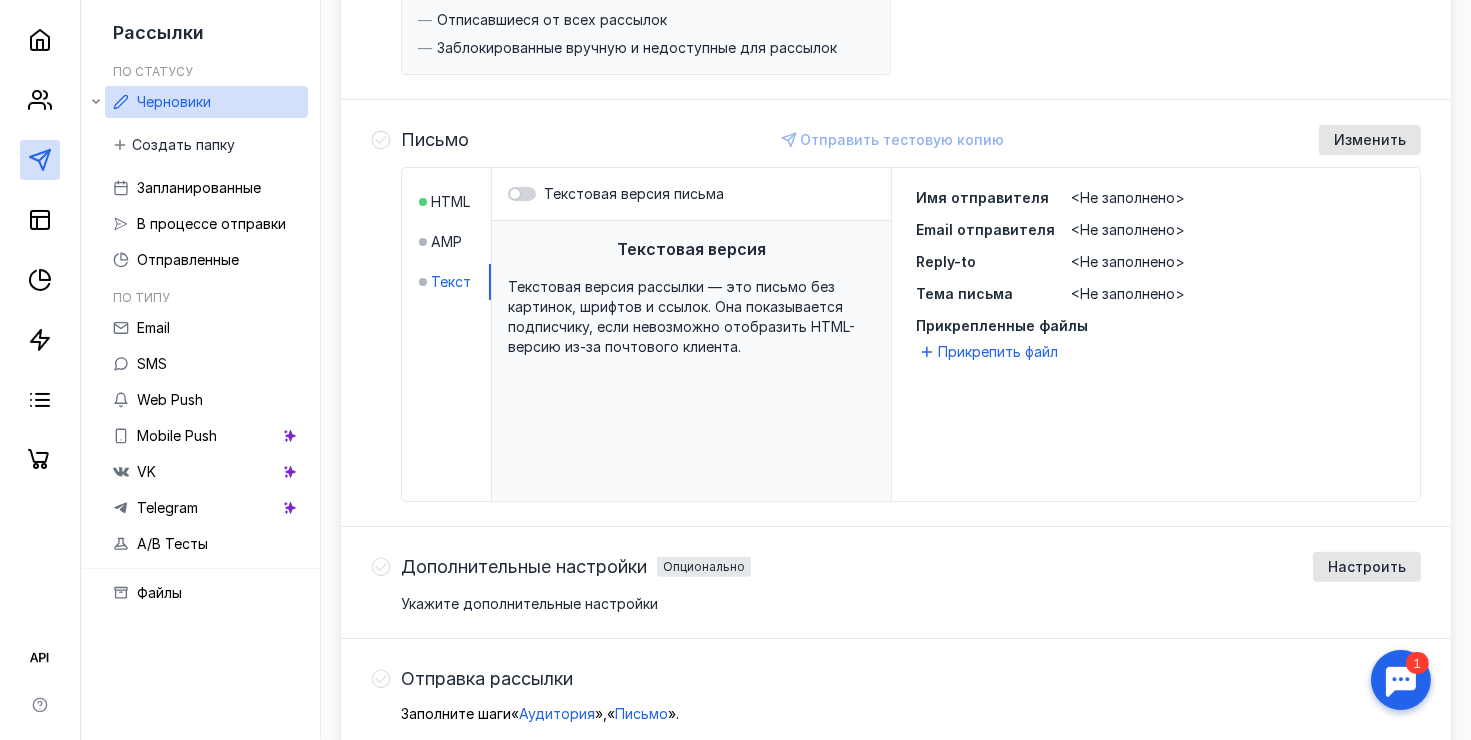click on "<Не заполнено>" at bounding box center (1128, 229) 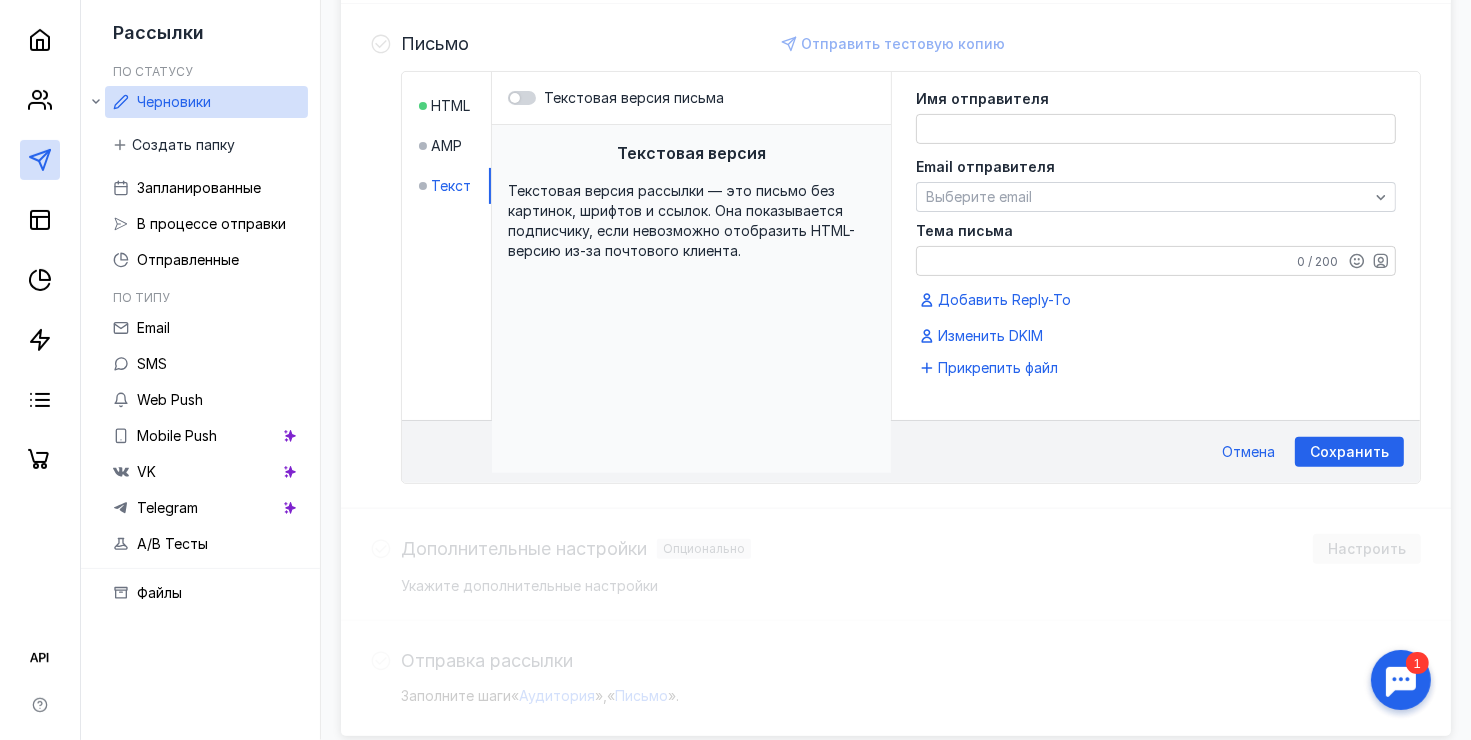 scroll, scrollTop: 497, scrollLeft: 0, axis: vertical 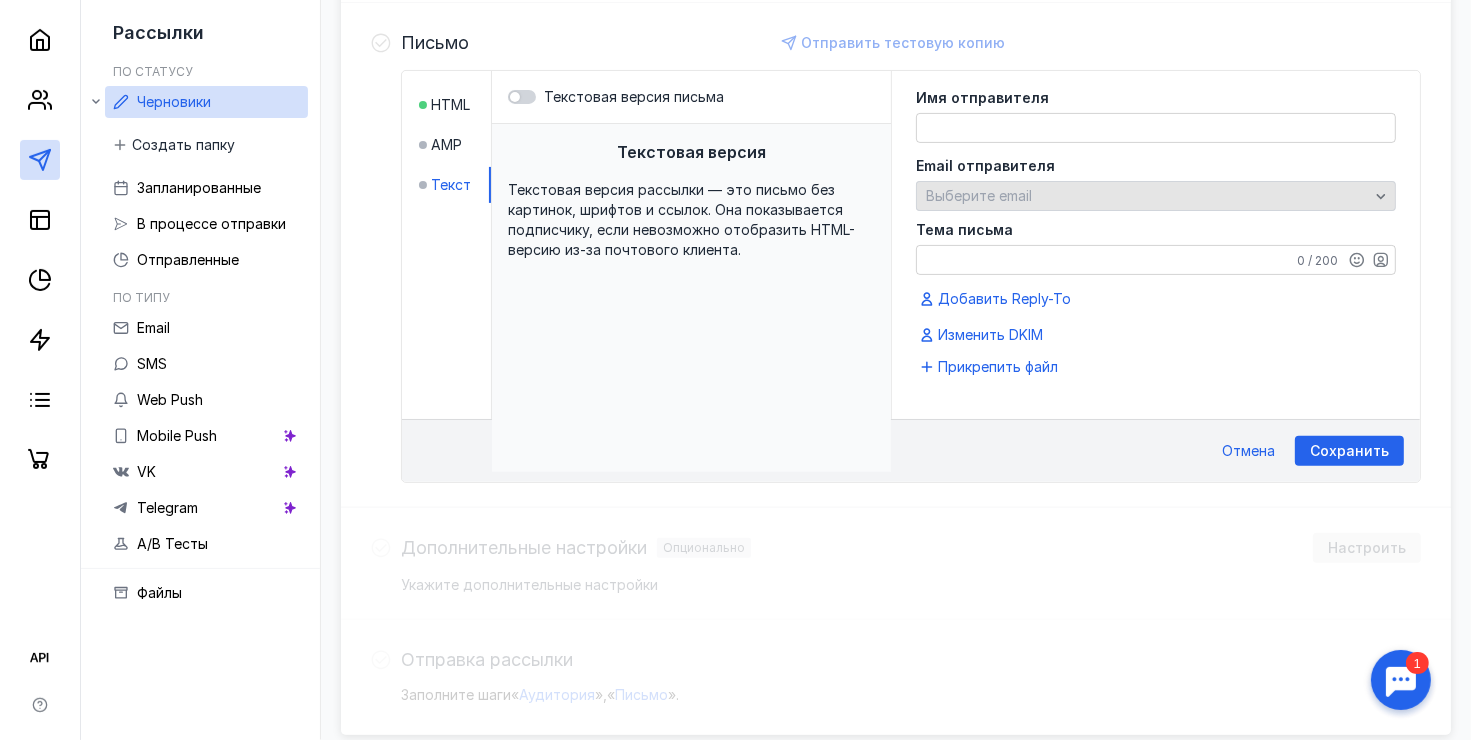 click on "Выберите email" at bounding box center [1147, 196] 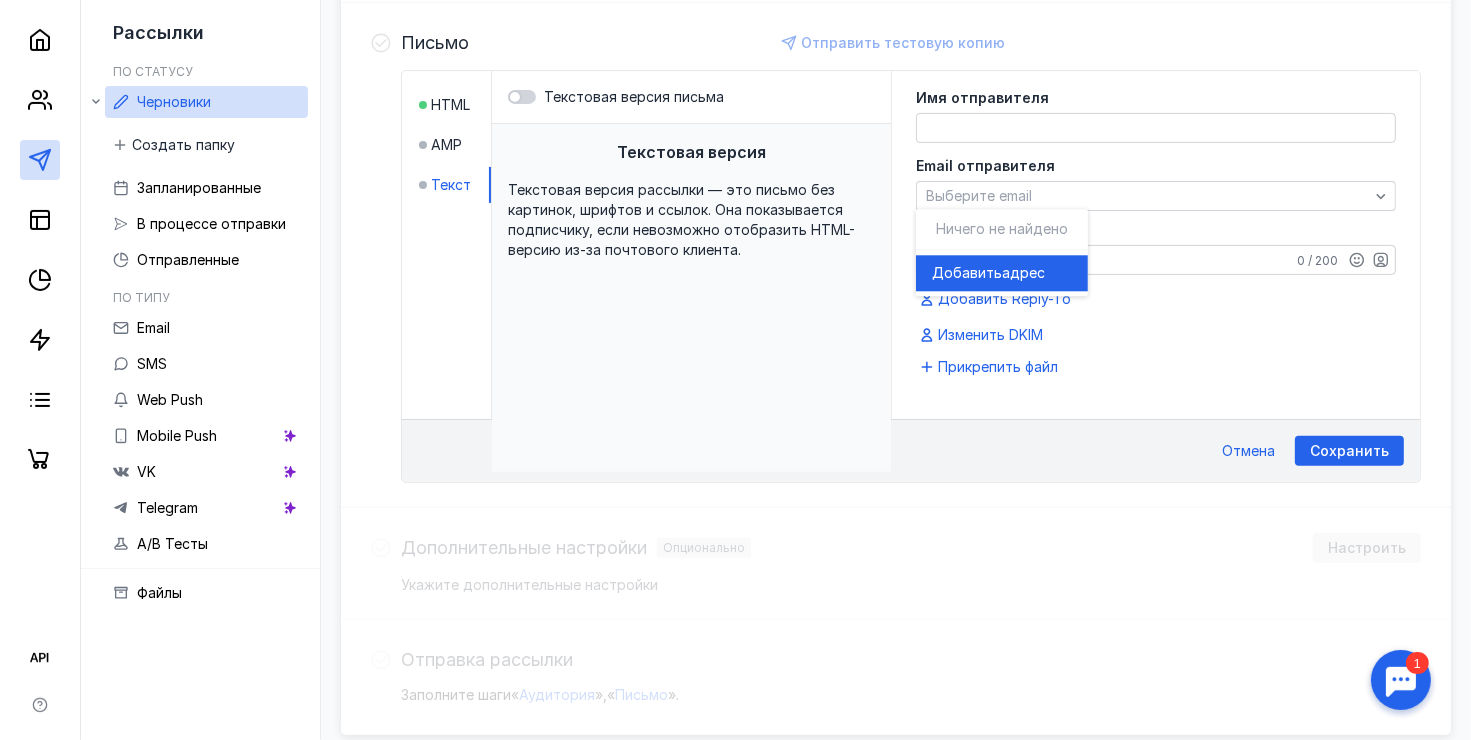click on "адрес" at bounding box center (1023, 273) 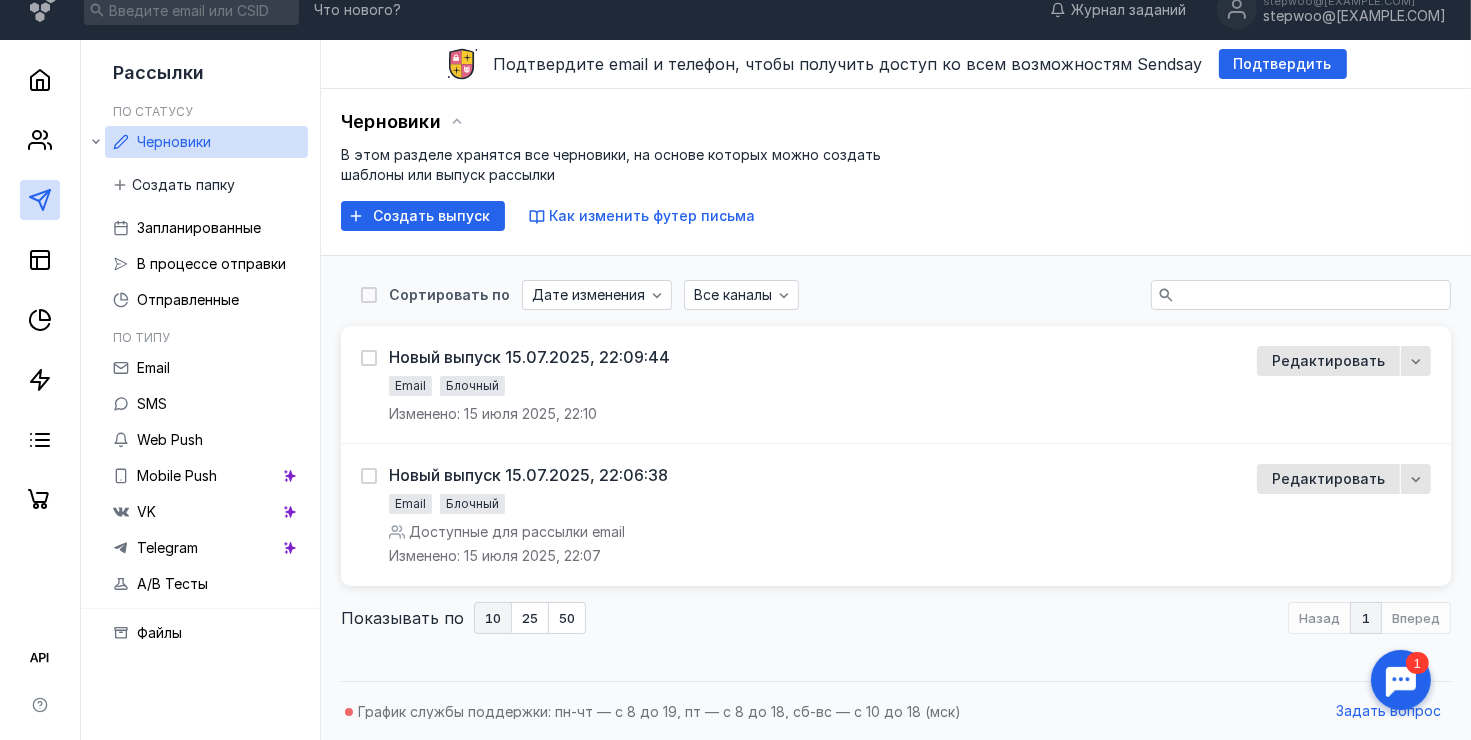 scroll, scrollTop: 20, scrollLeft: 0, axis: vertical 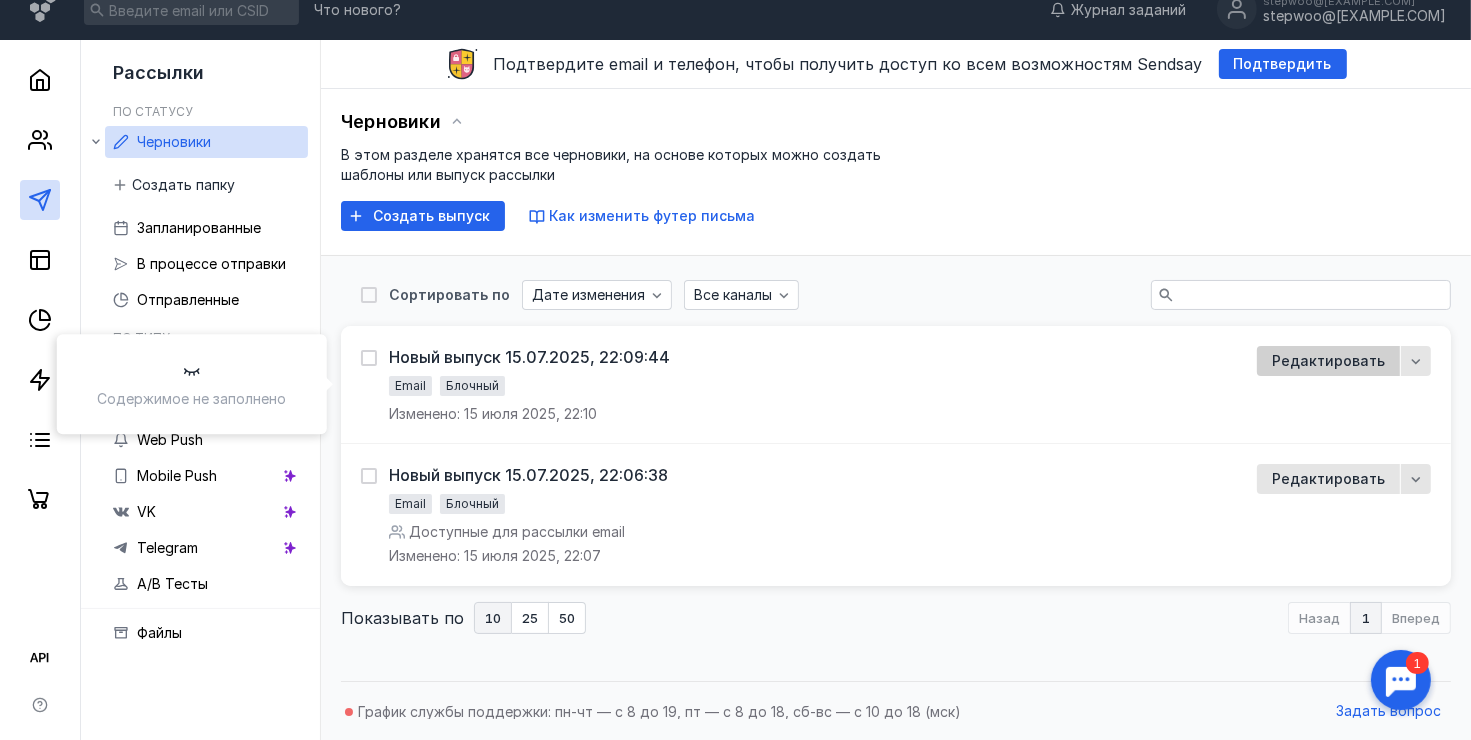 click on "Редактировать" at bounding box center [1328, 361] 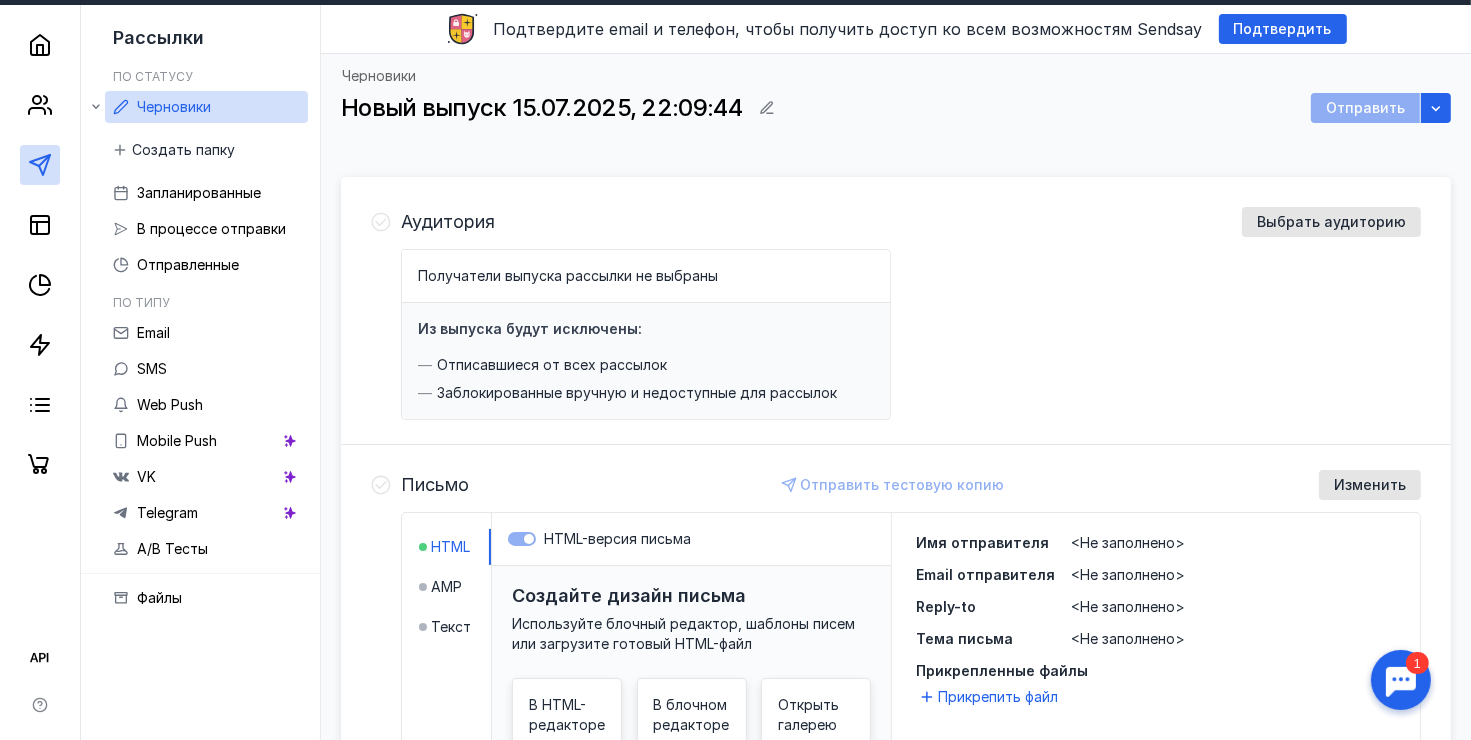 scroll, scrollTop: 0, scrollLeft: 0, axis: both 